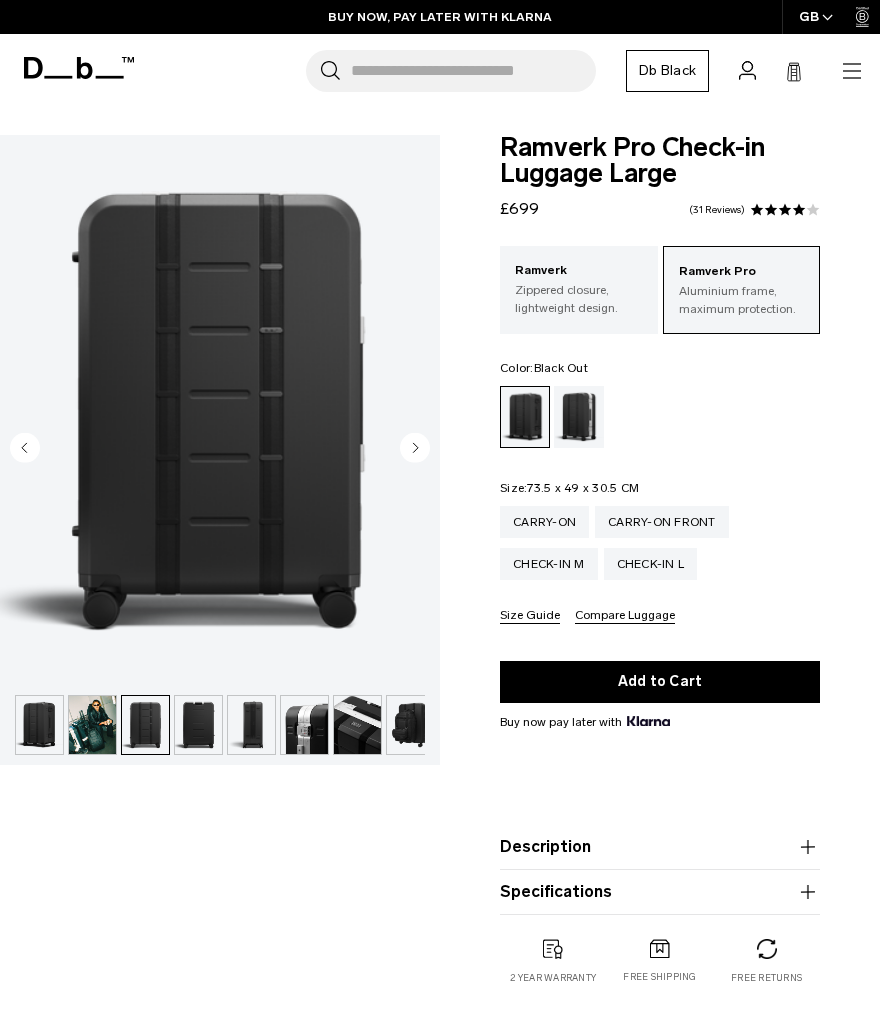 scroll, scrollTop: 0, scrollLeft: 0, axis: both 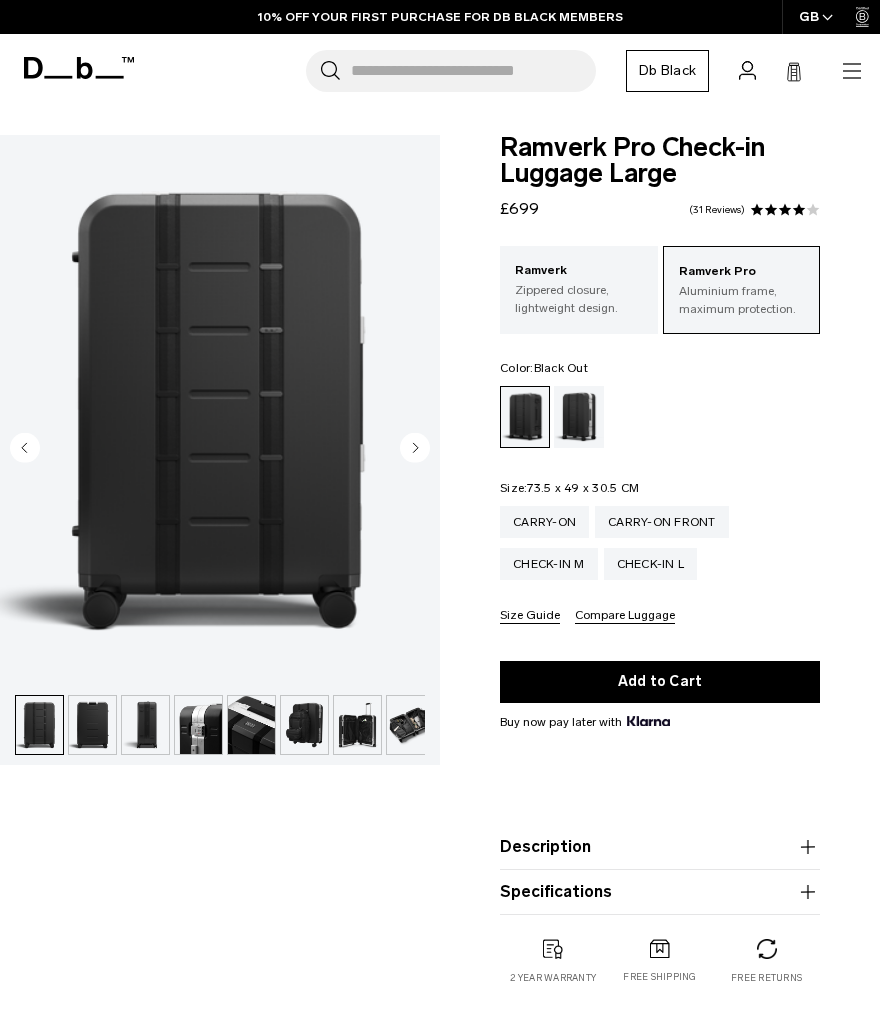 click 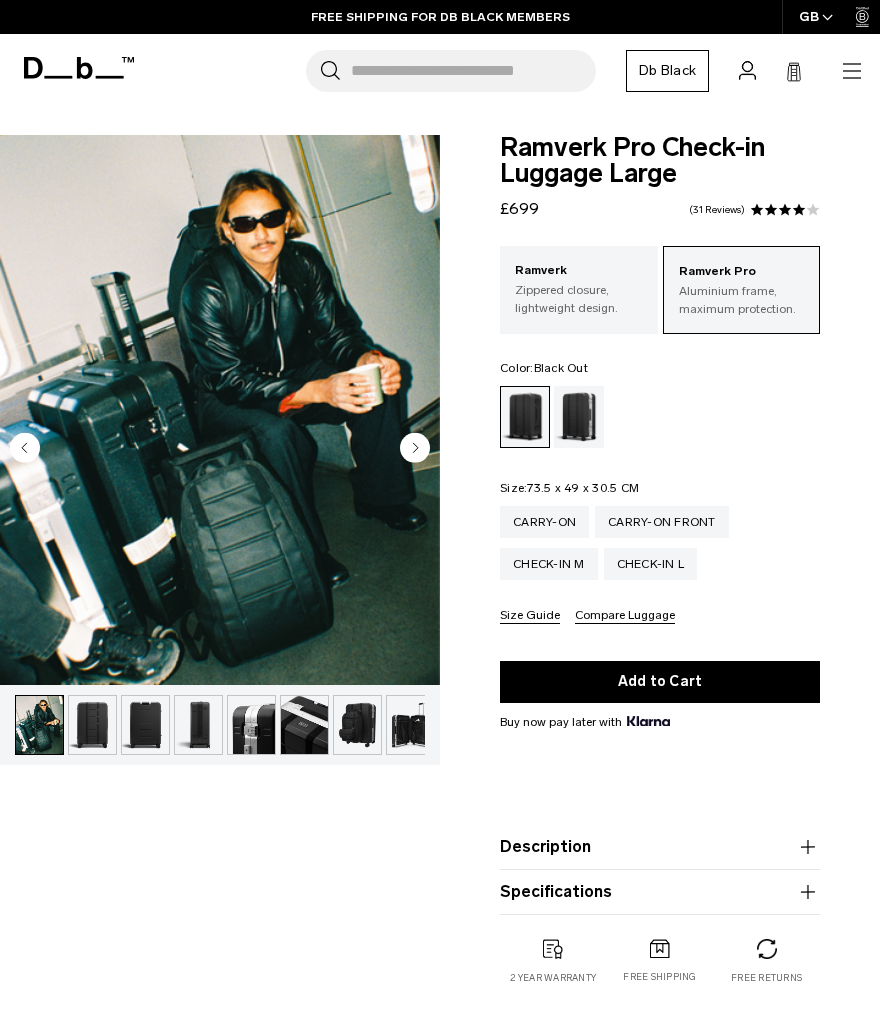 click 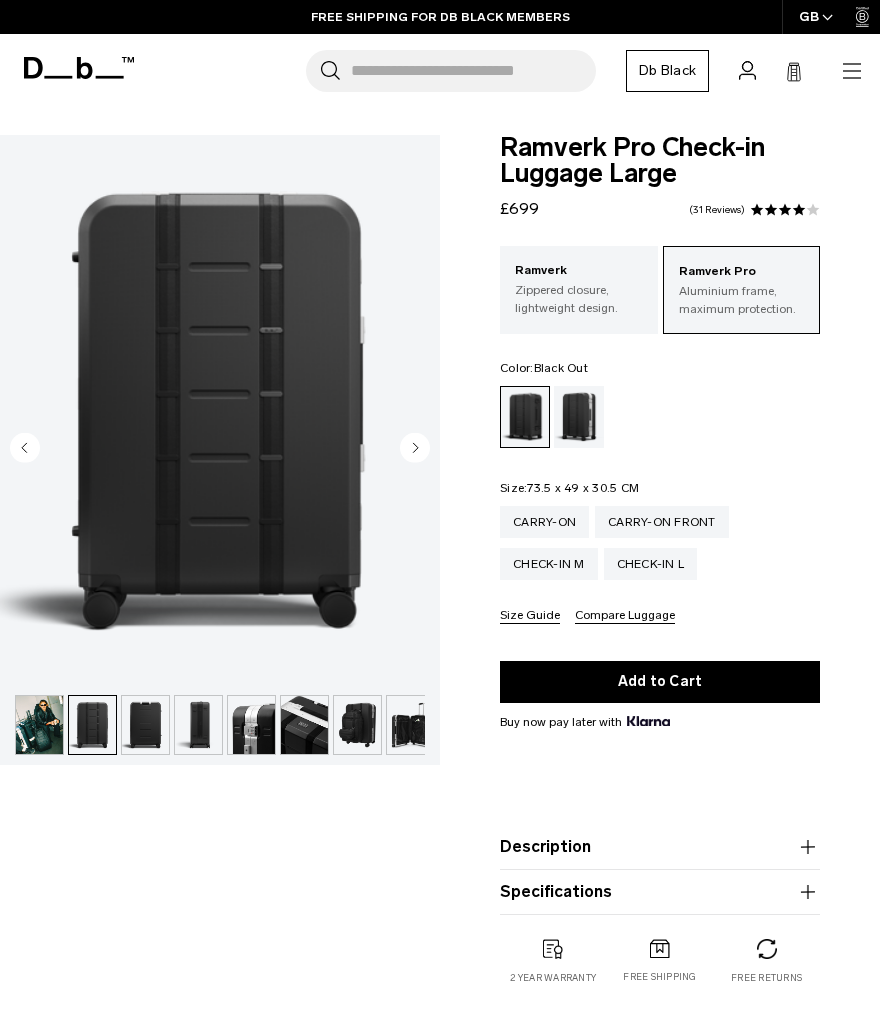 scroll, scrollTop: 0, scrollLeft: 106, axis: horizontal 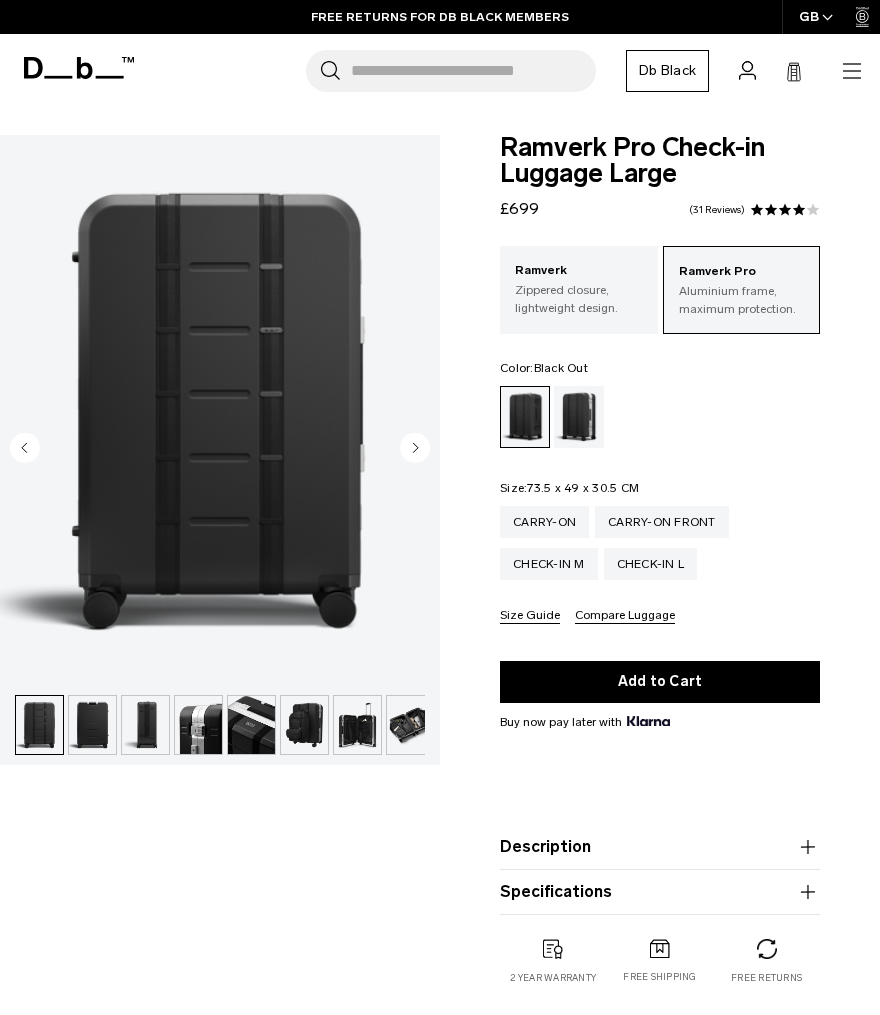 click 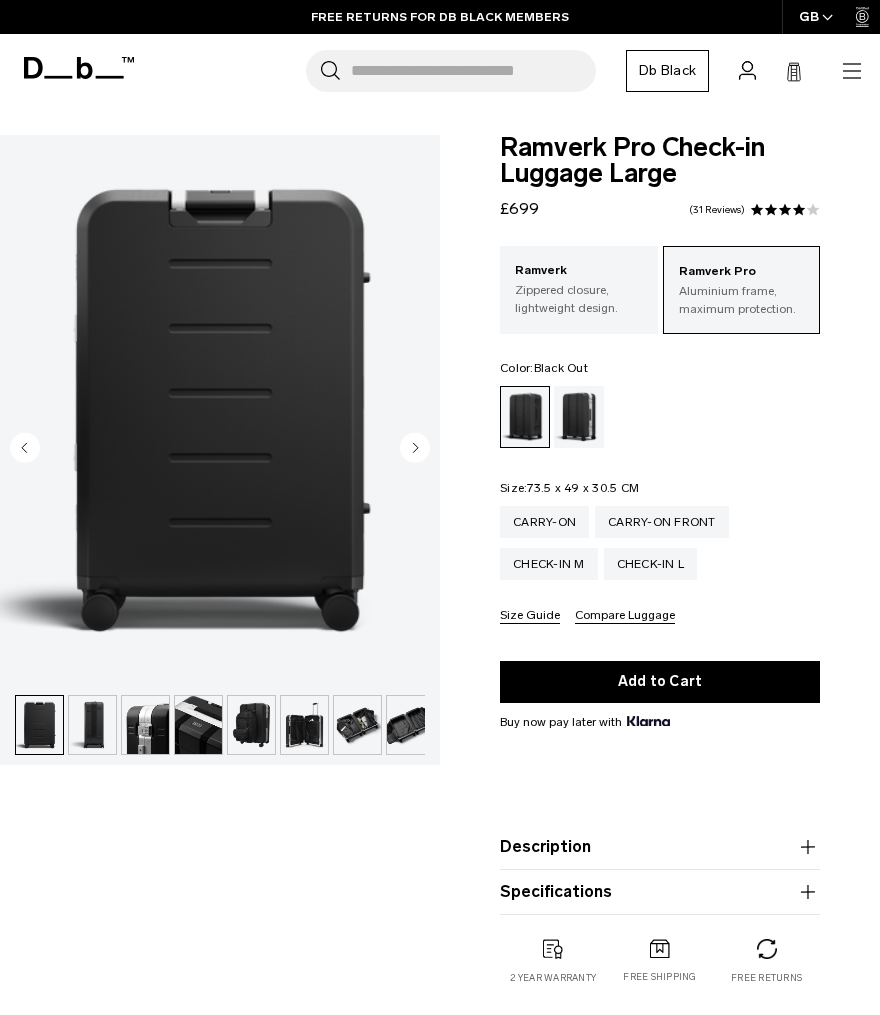 click 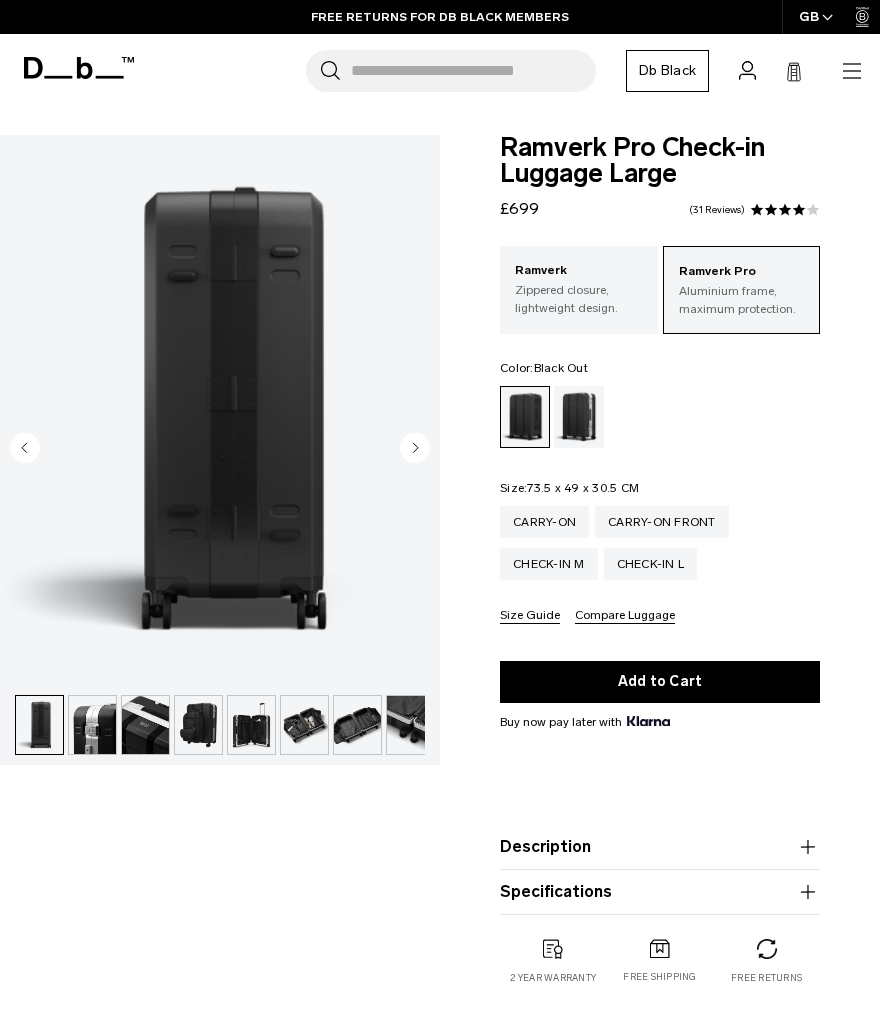 click 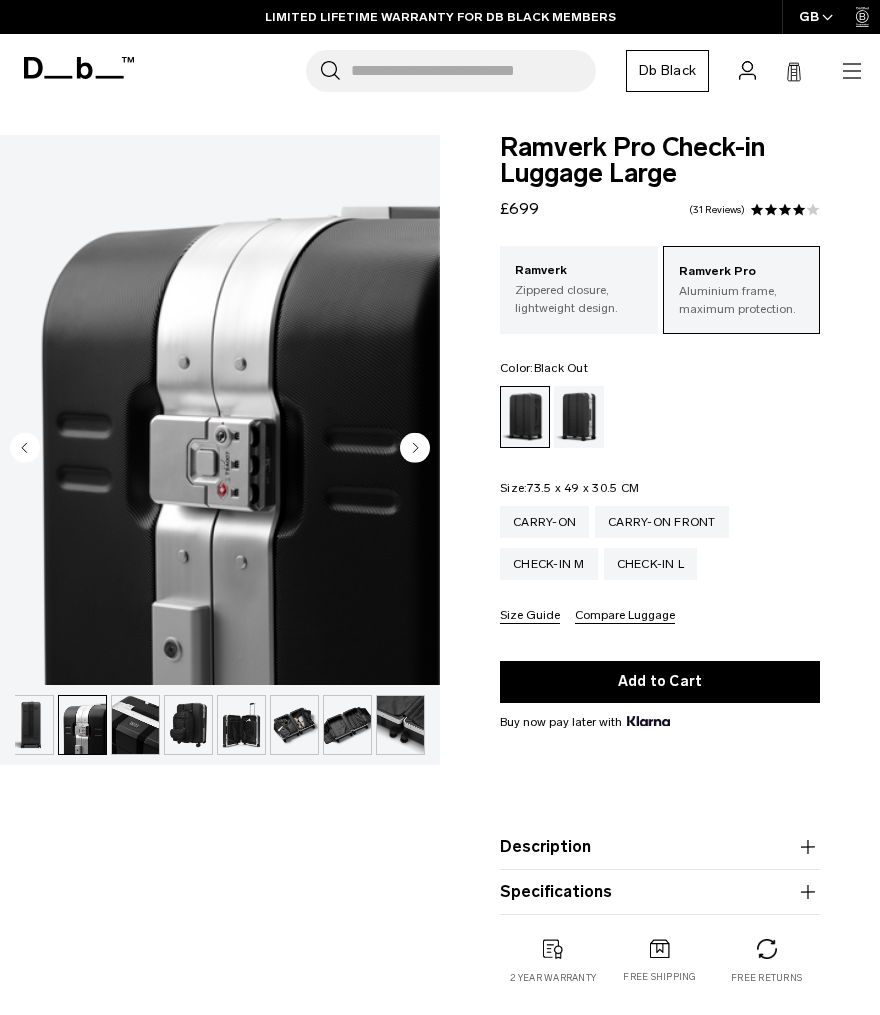 click 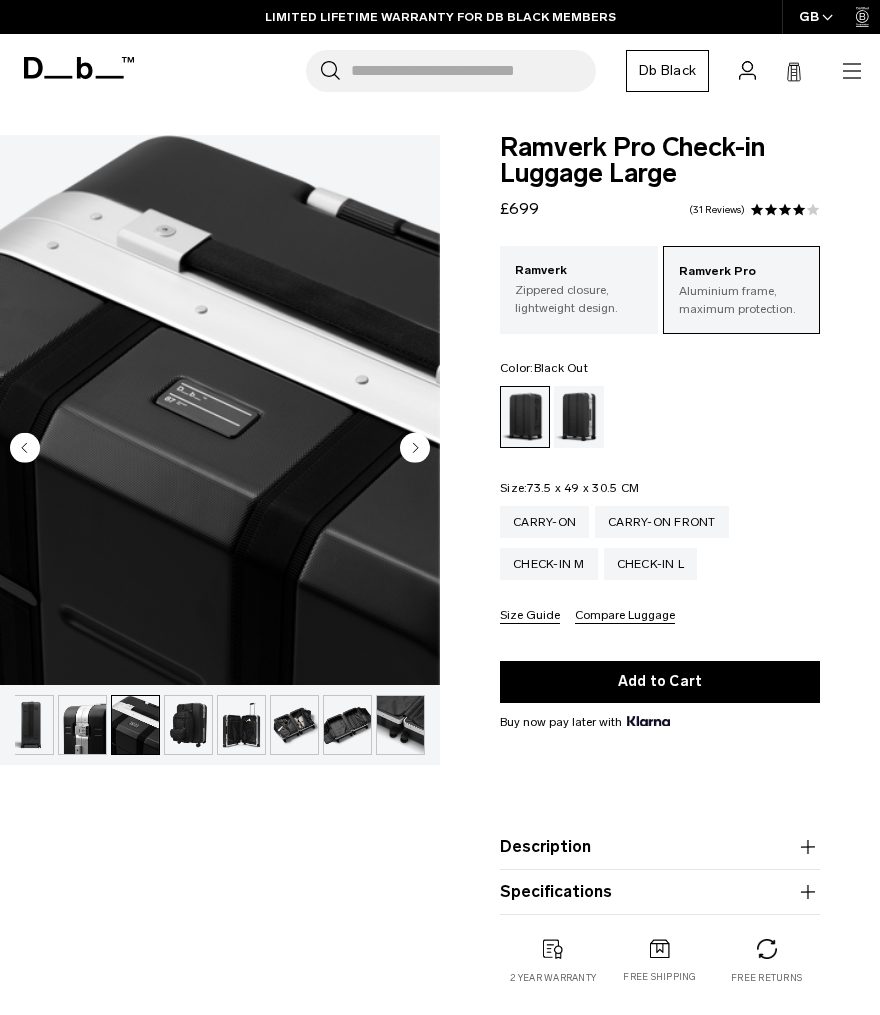 click 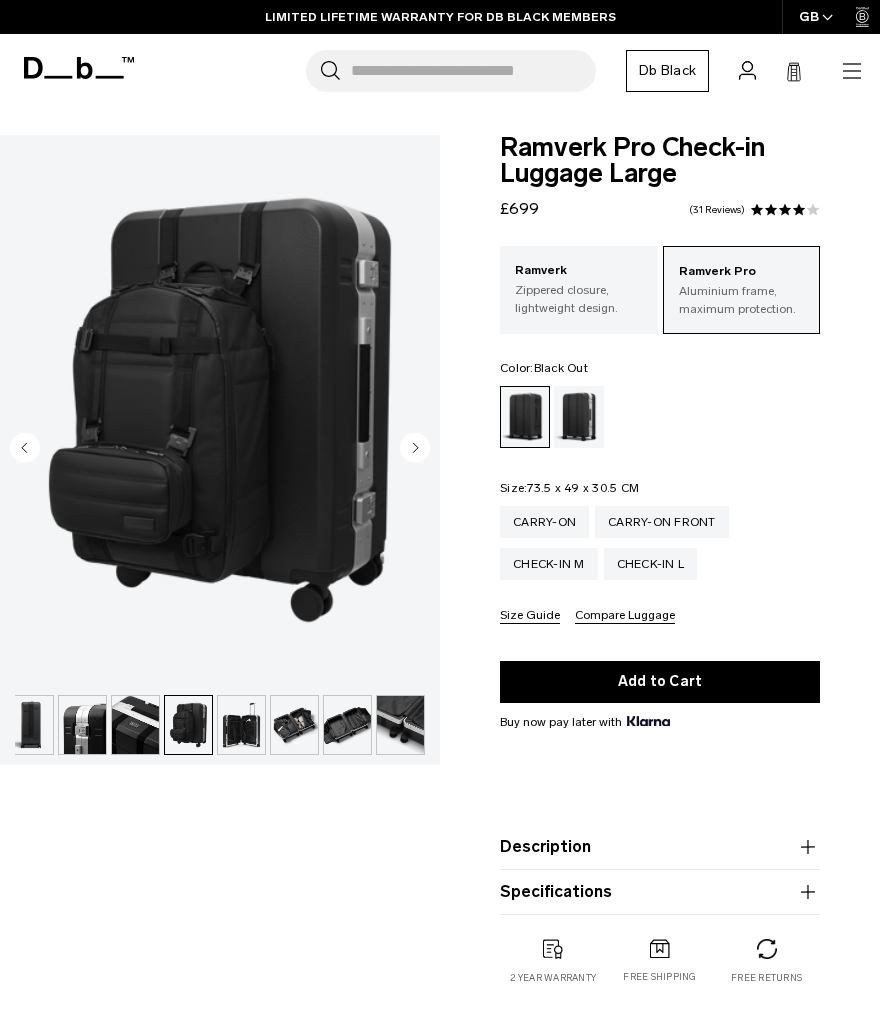 click 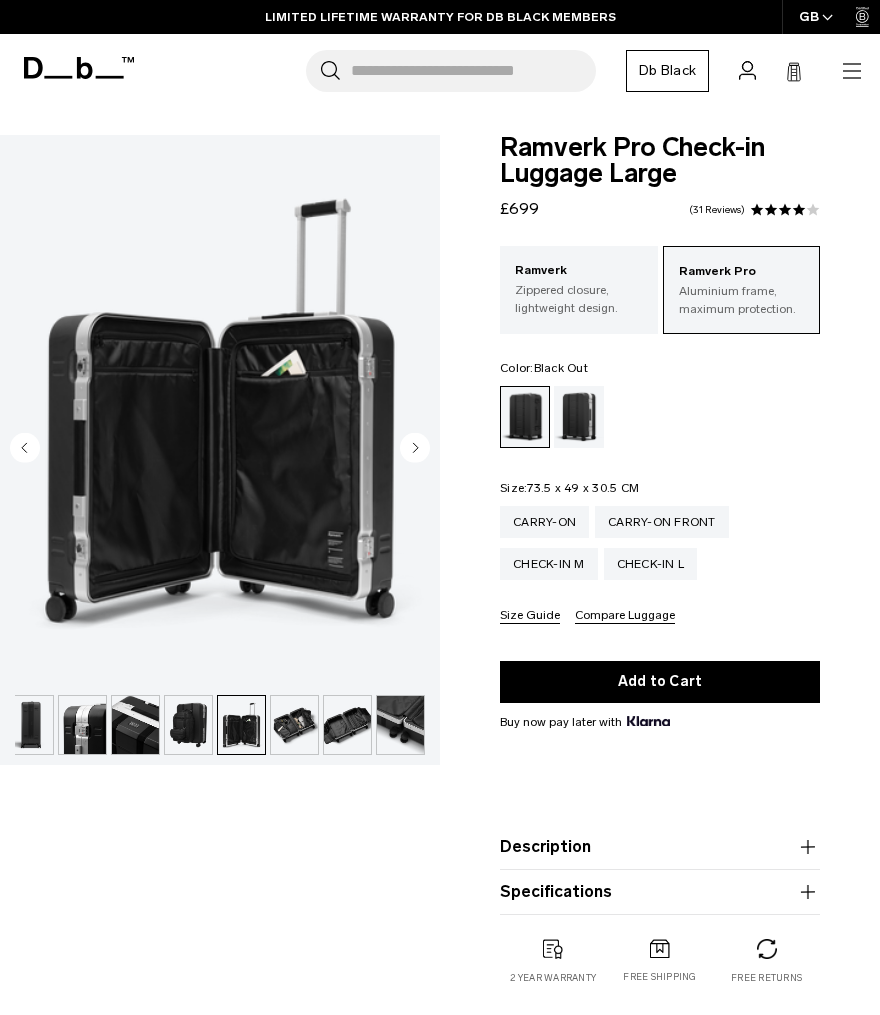 click 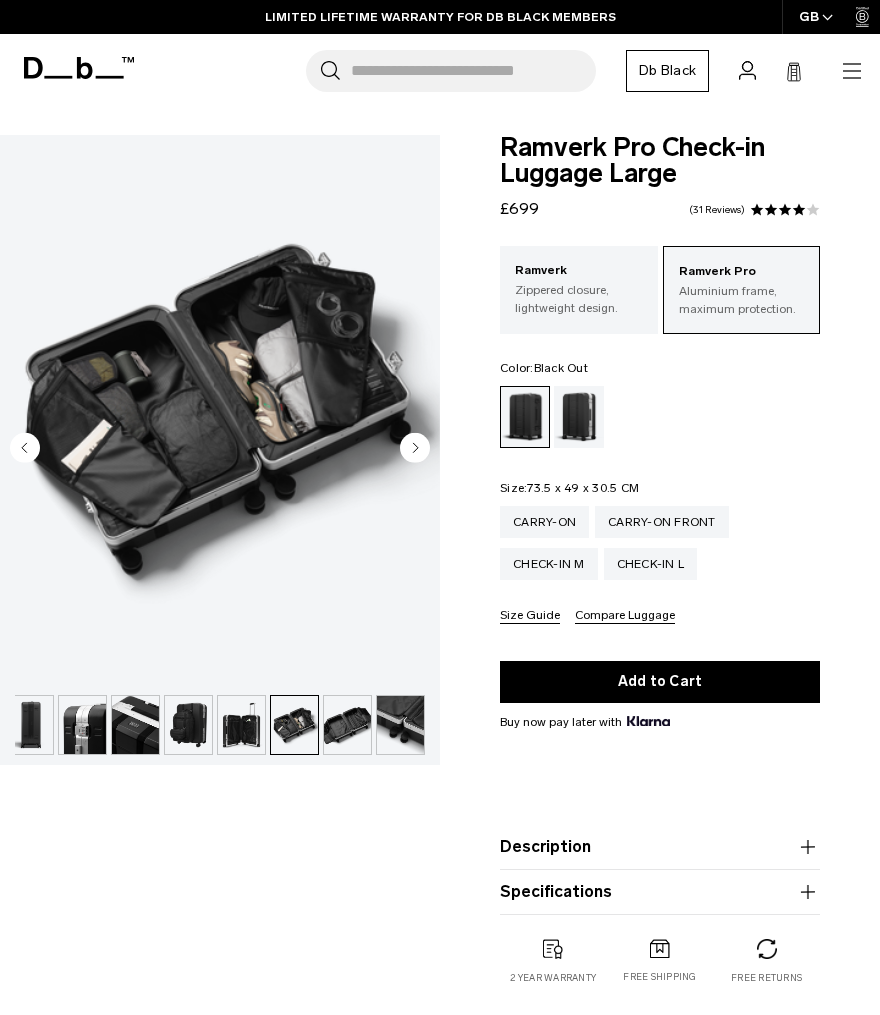 click 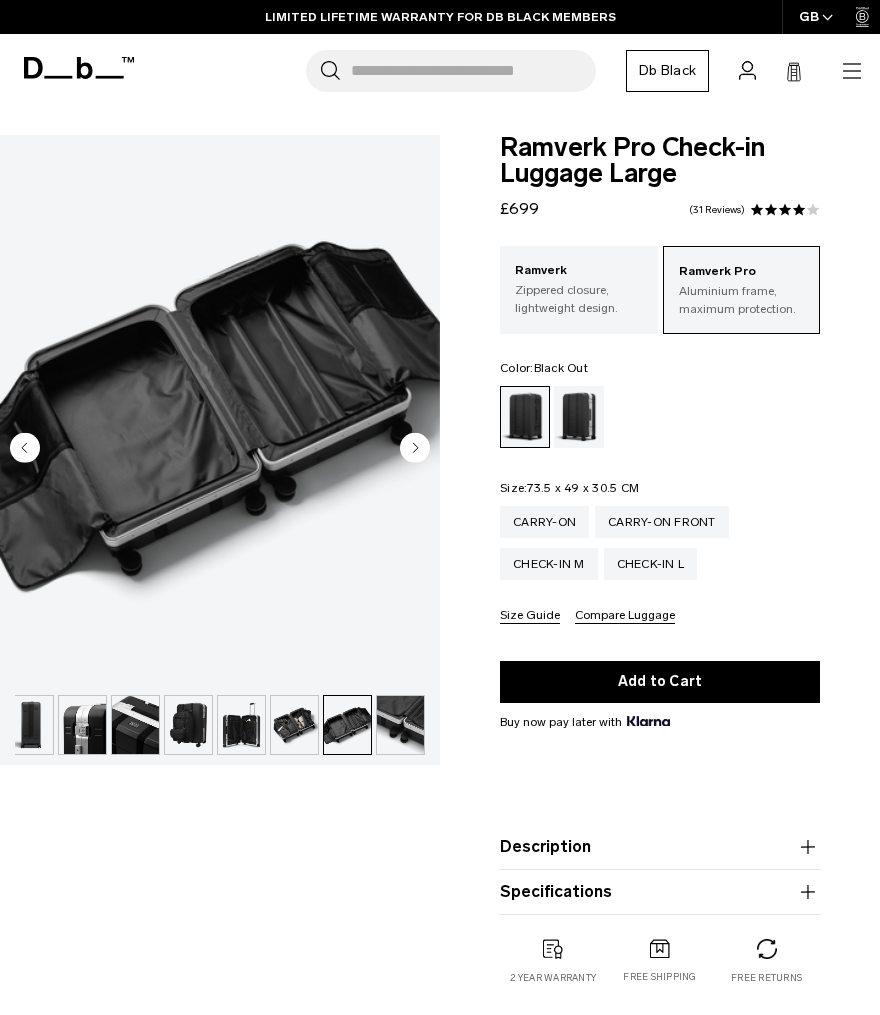 click 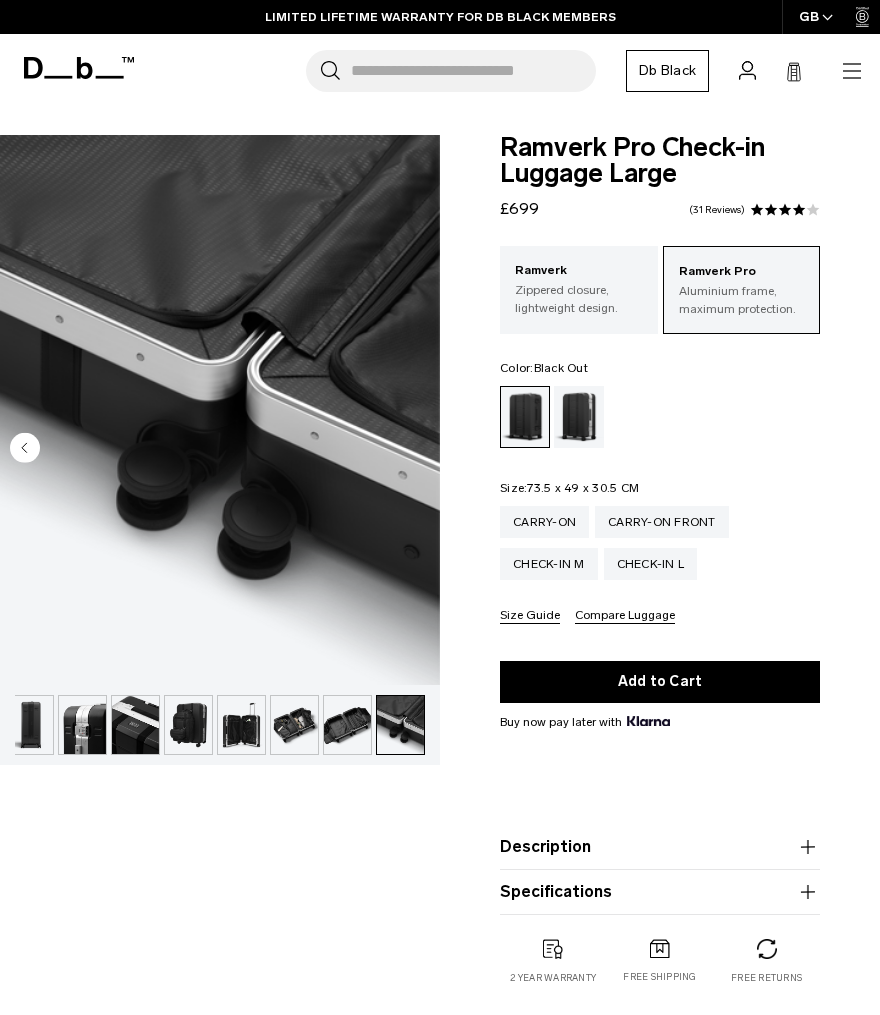 click 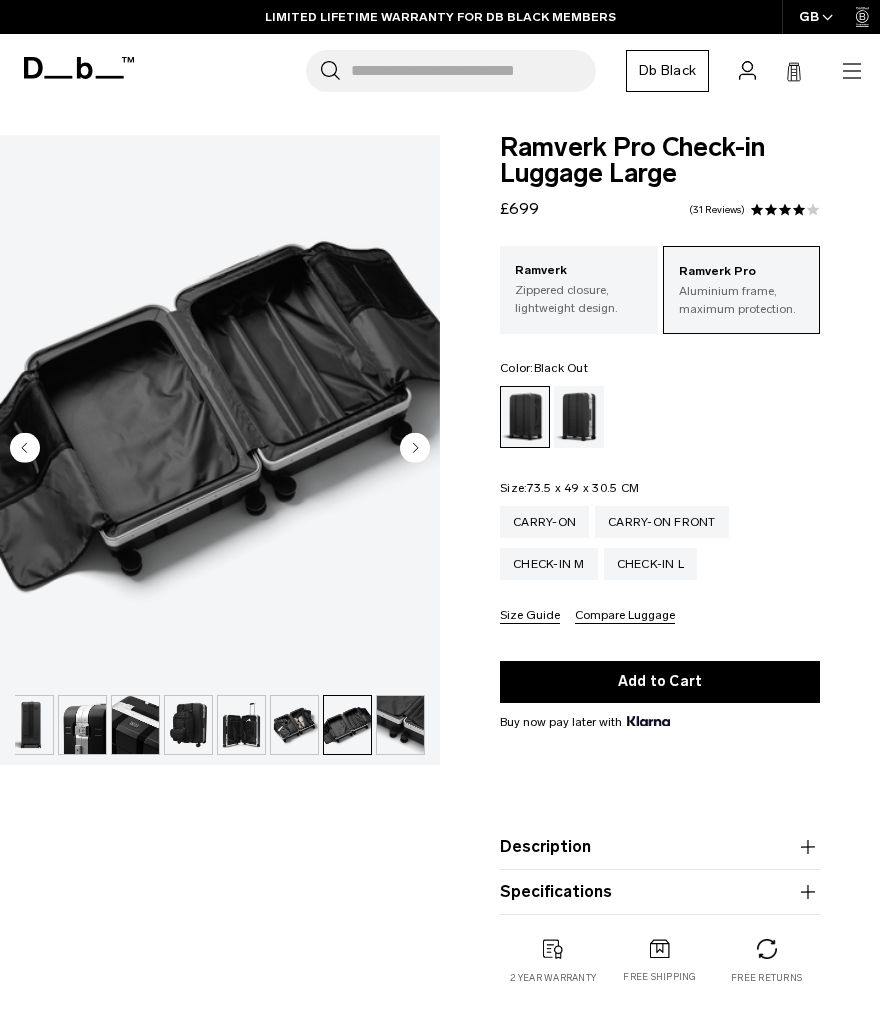 click 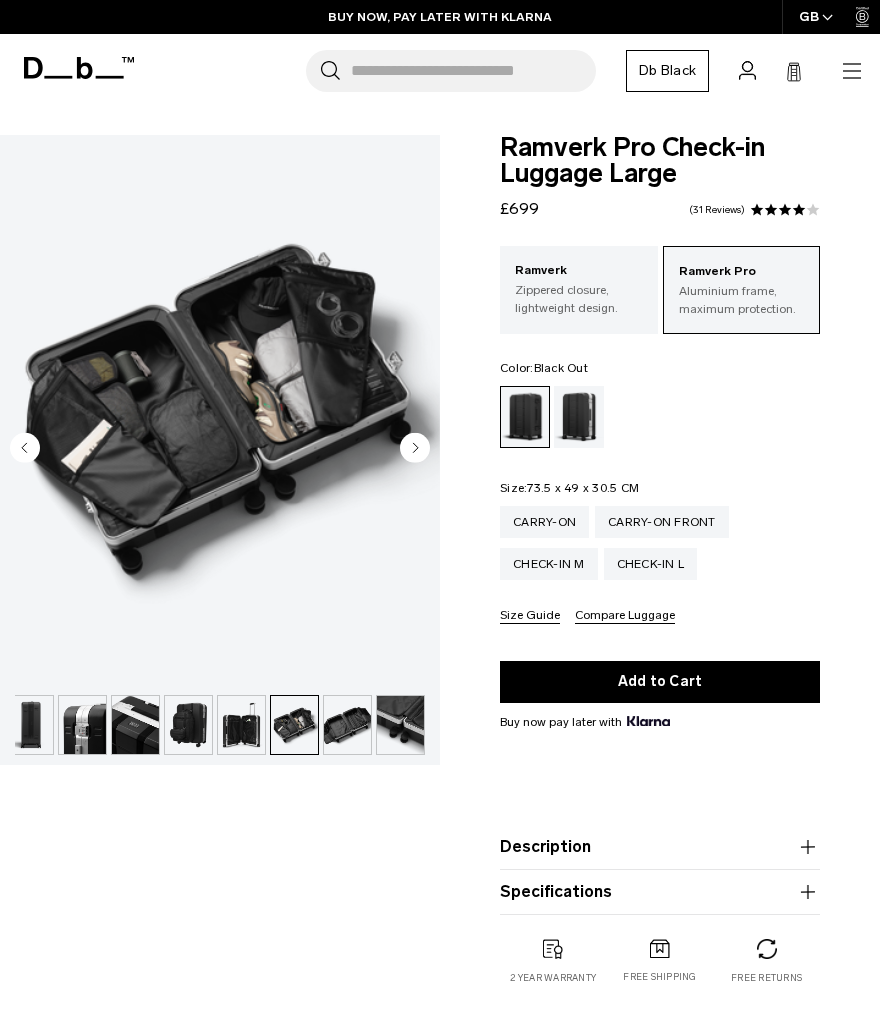 click 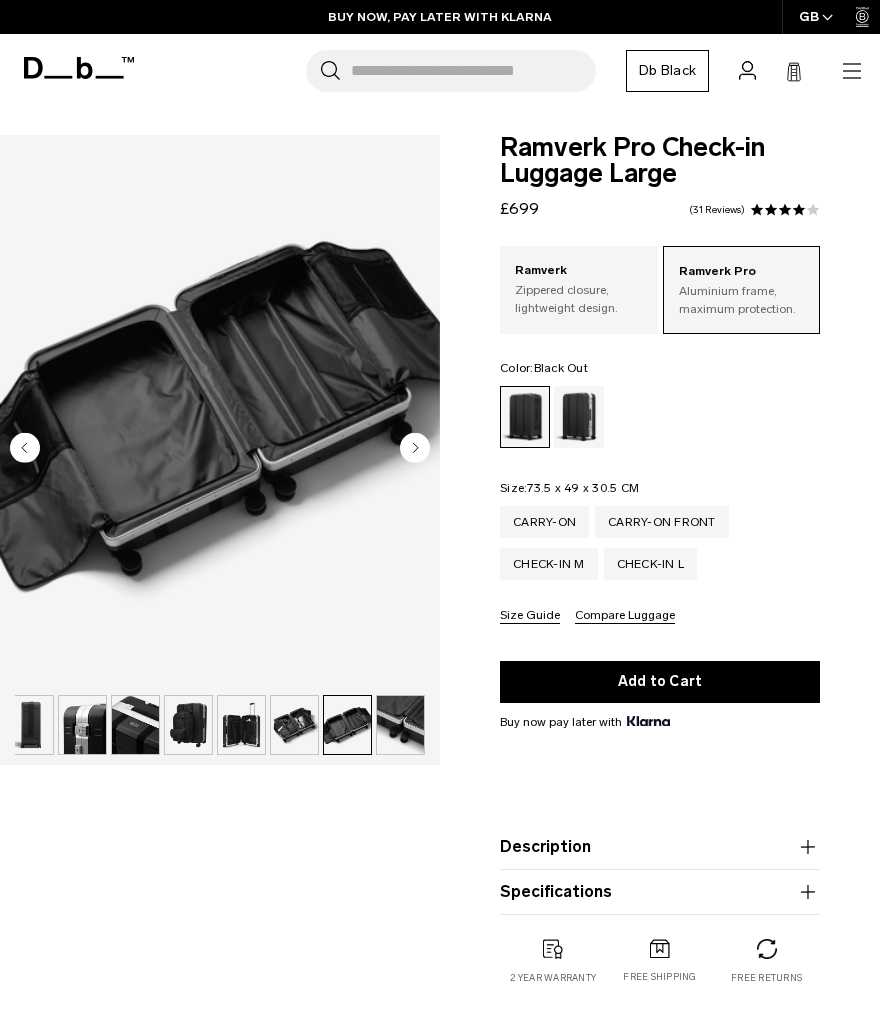 click 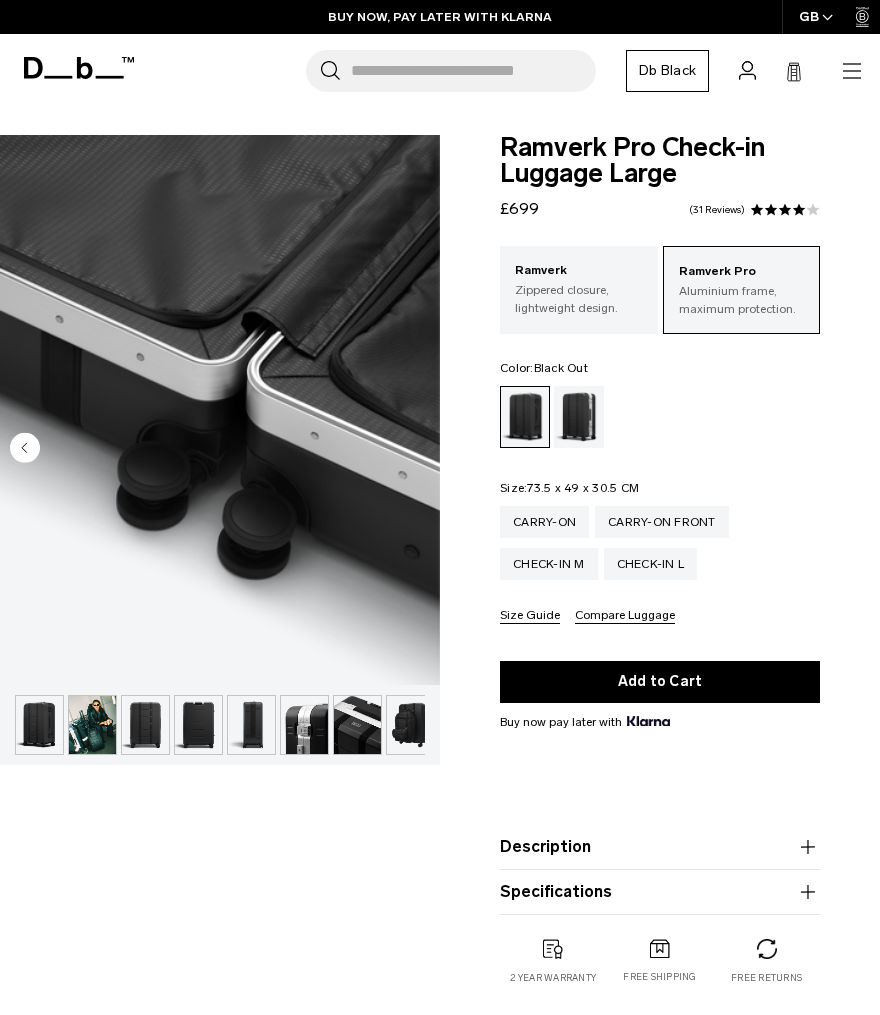 scroll, scrollTop: 0, scrollLeft: 0, axis: both 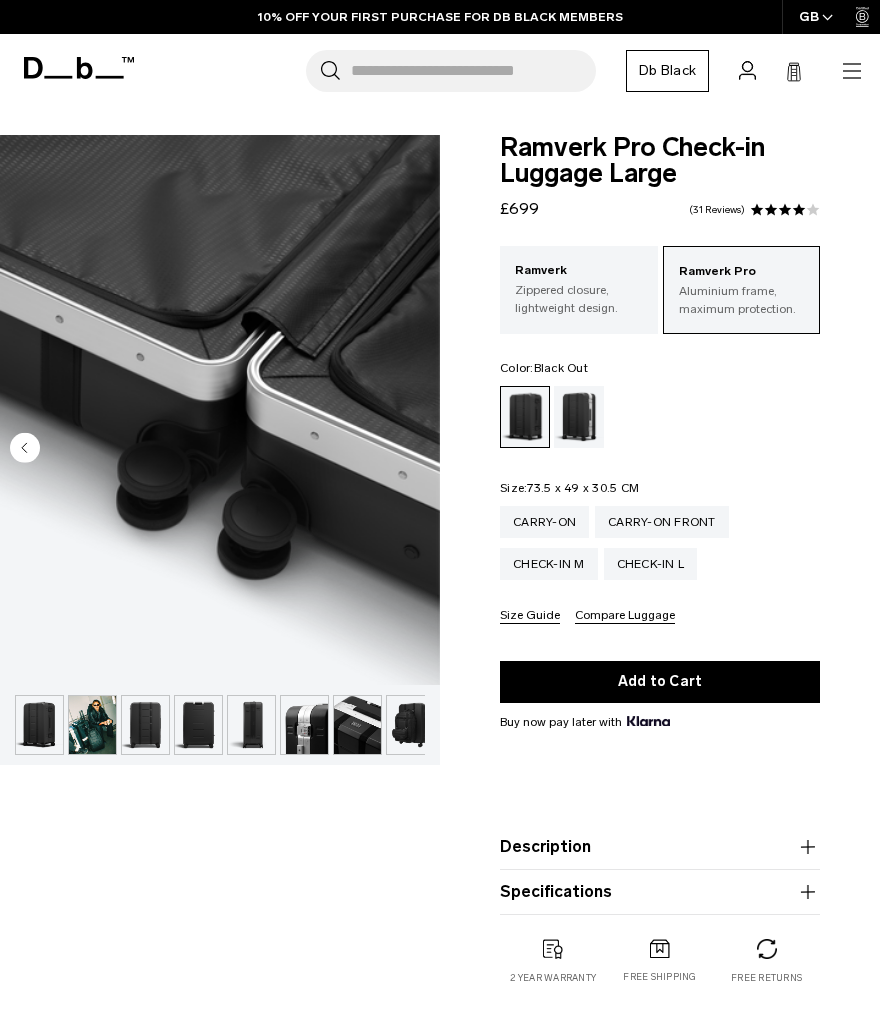 click at bounding box center [39, 725] 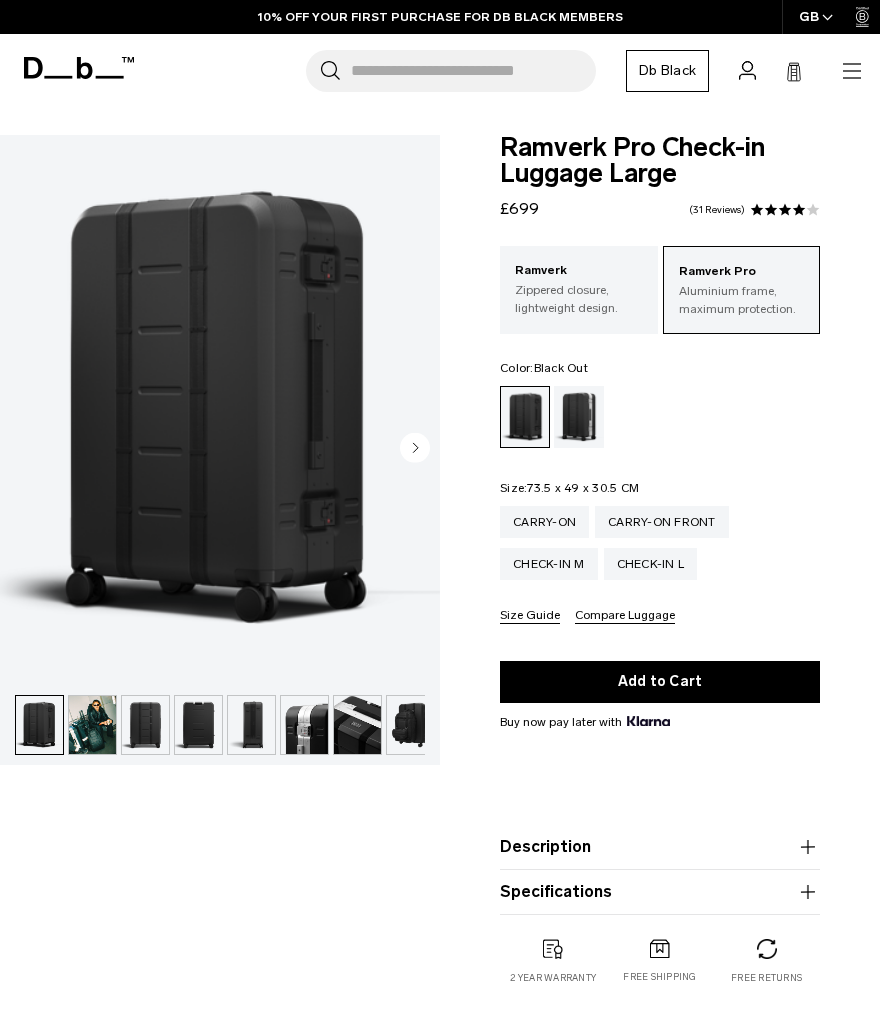 click 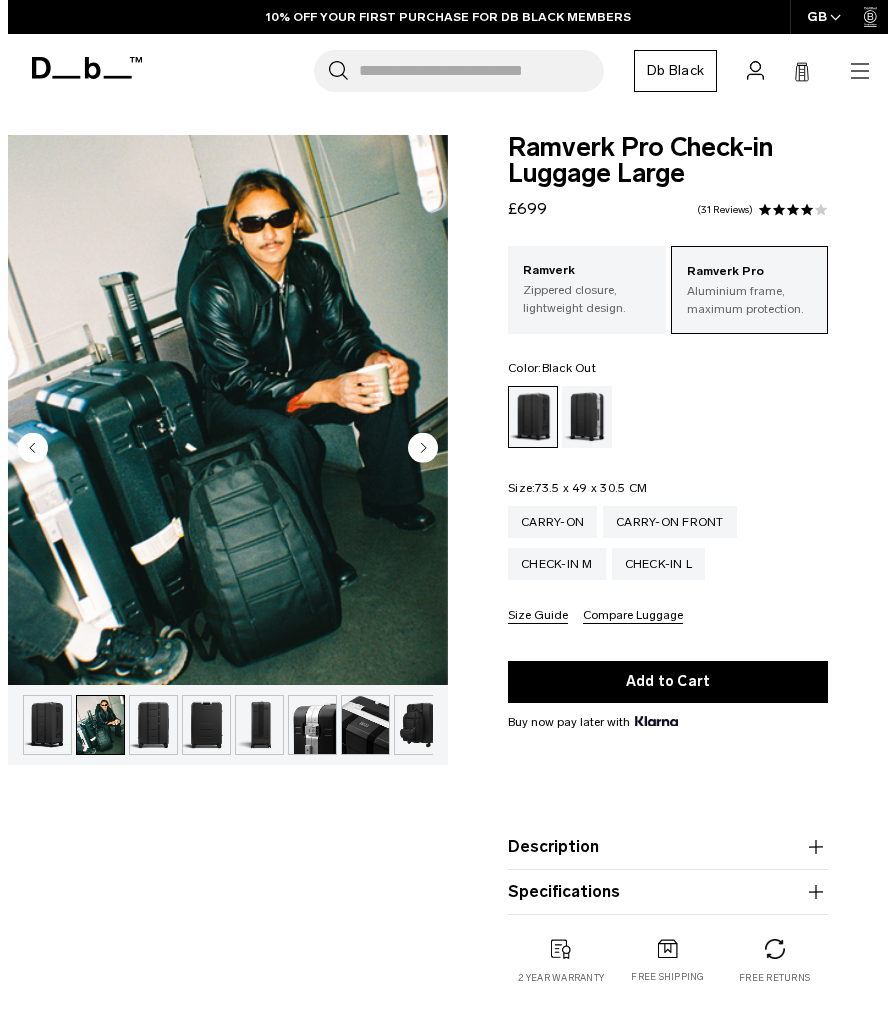 scroll, scrollTop: 0, scrollLeft: 53, axis: horizontal 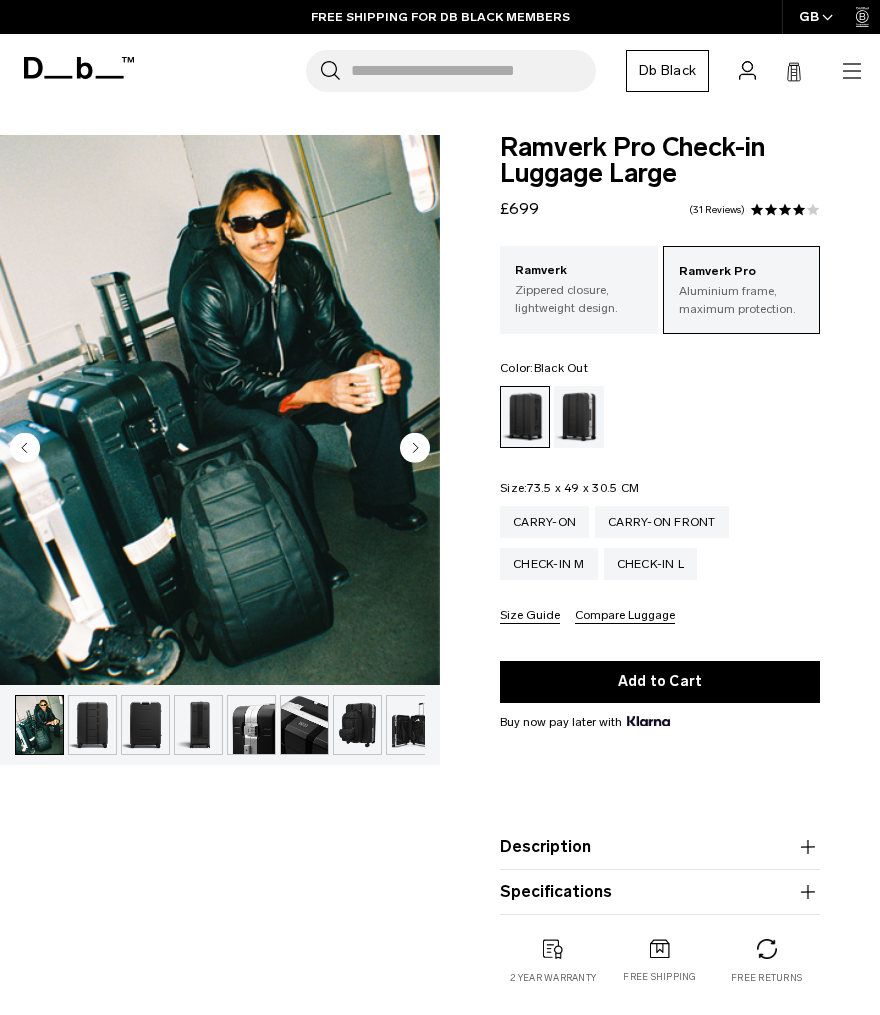 click 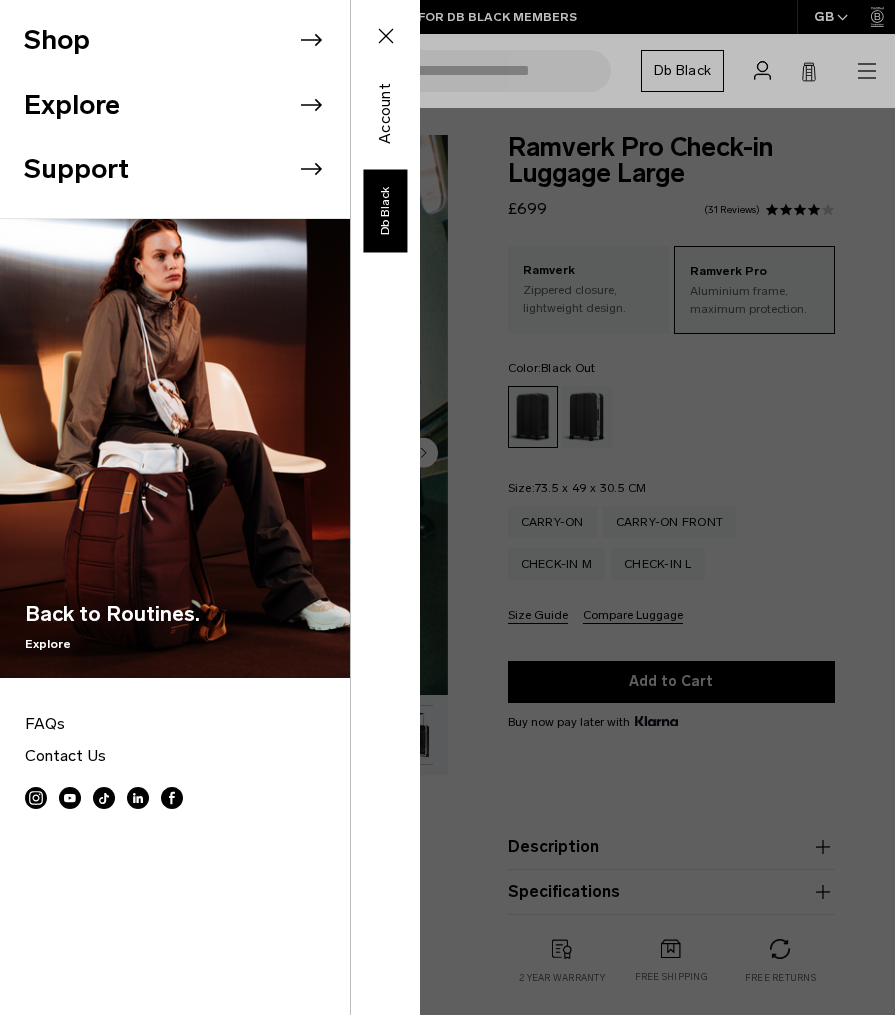 click on "Shop" at bounding box center (187, 40) 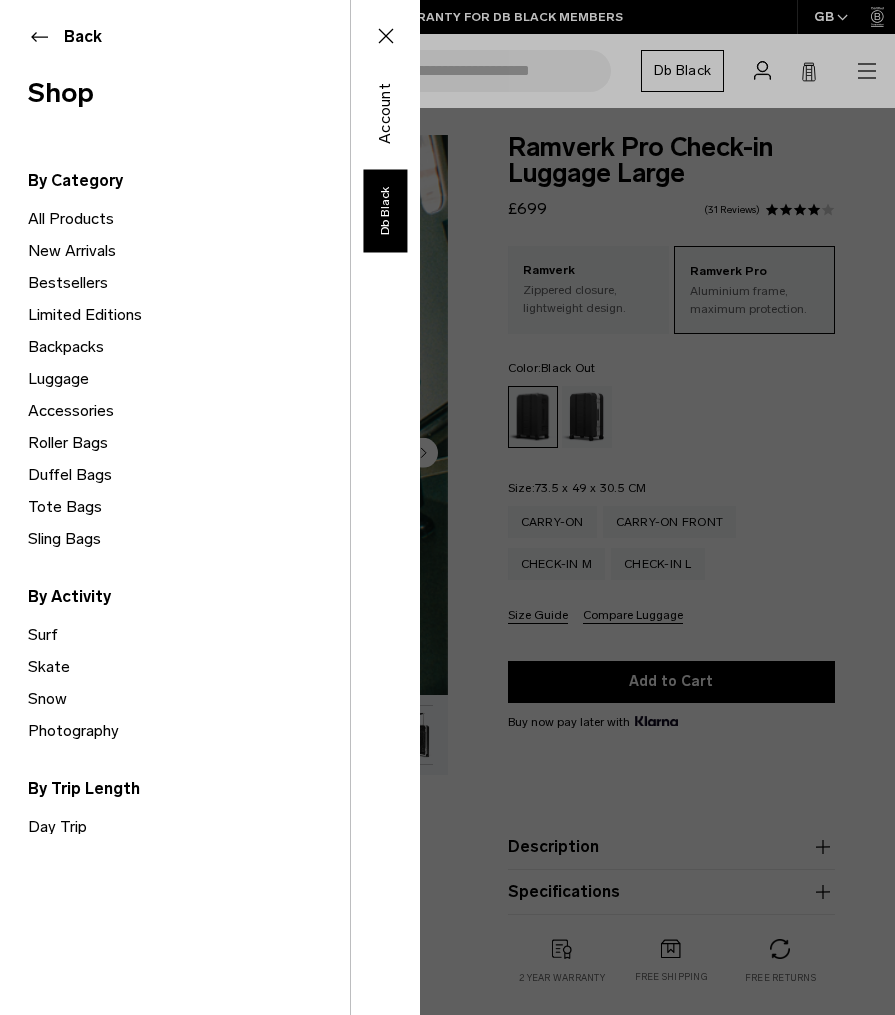 click on "Duffel Bags" at bounding box center (189, 475) 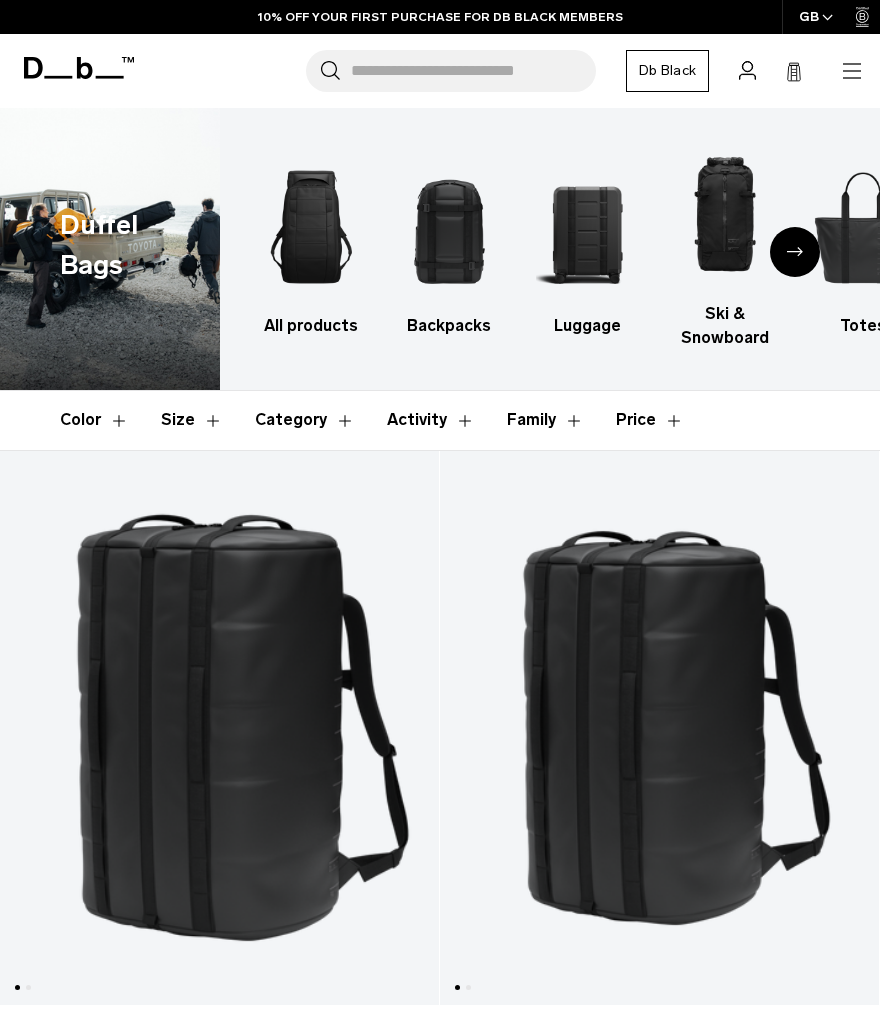 scroll, scrollTop: 0, scrollLeft: 0, axis: both 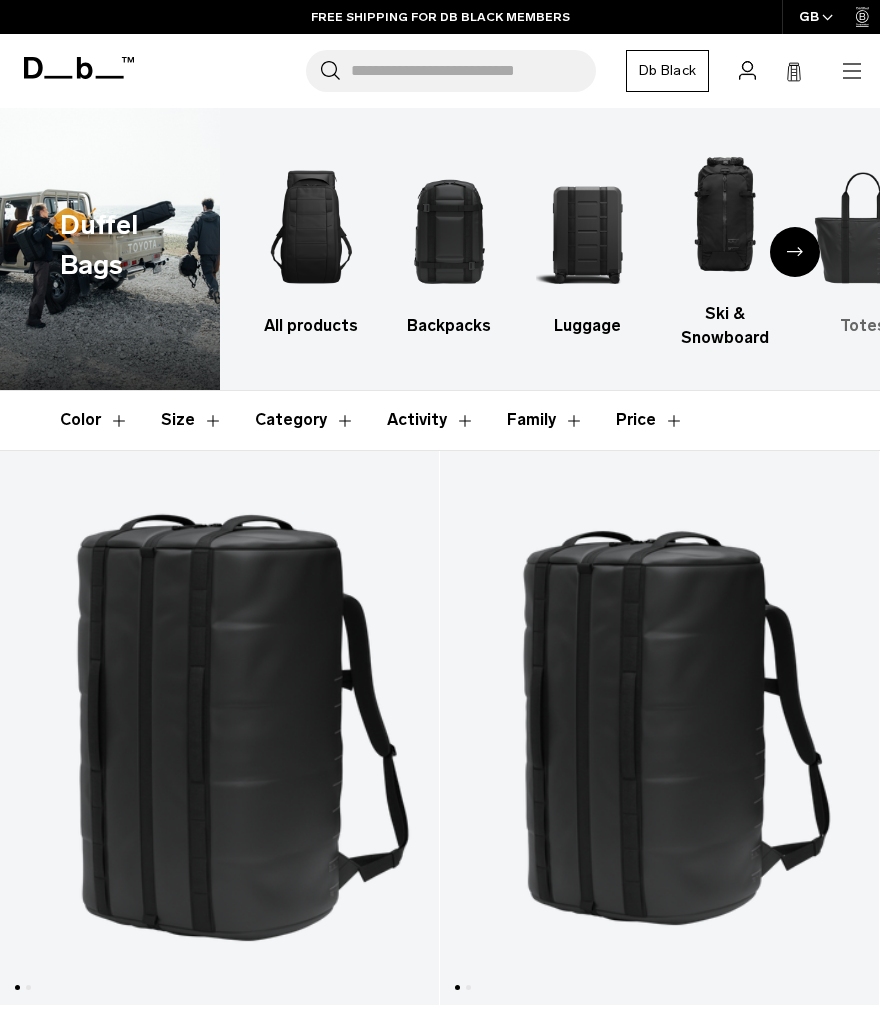 click at bounding box center [863, 227] 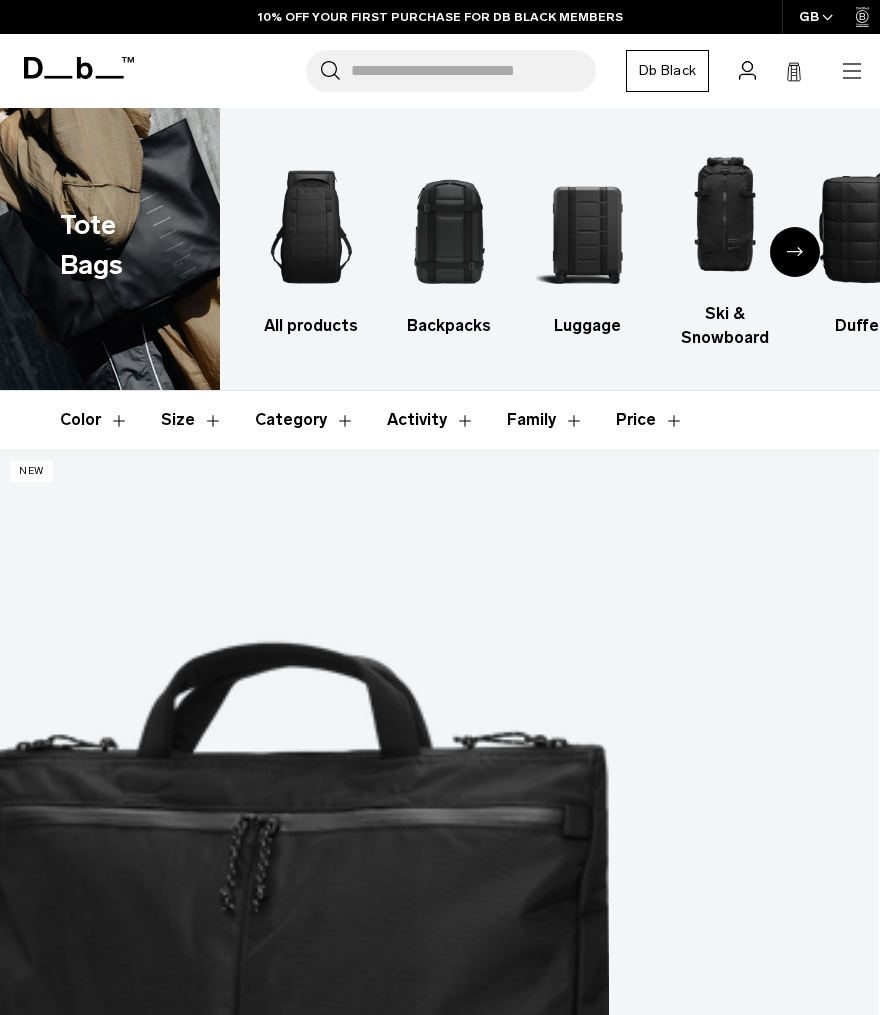 scroll, scrollTop: 0, scrollLeft: 0, axis: both 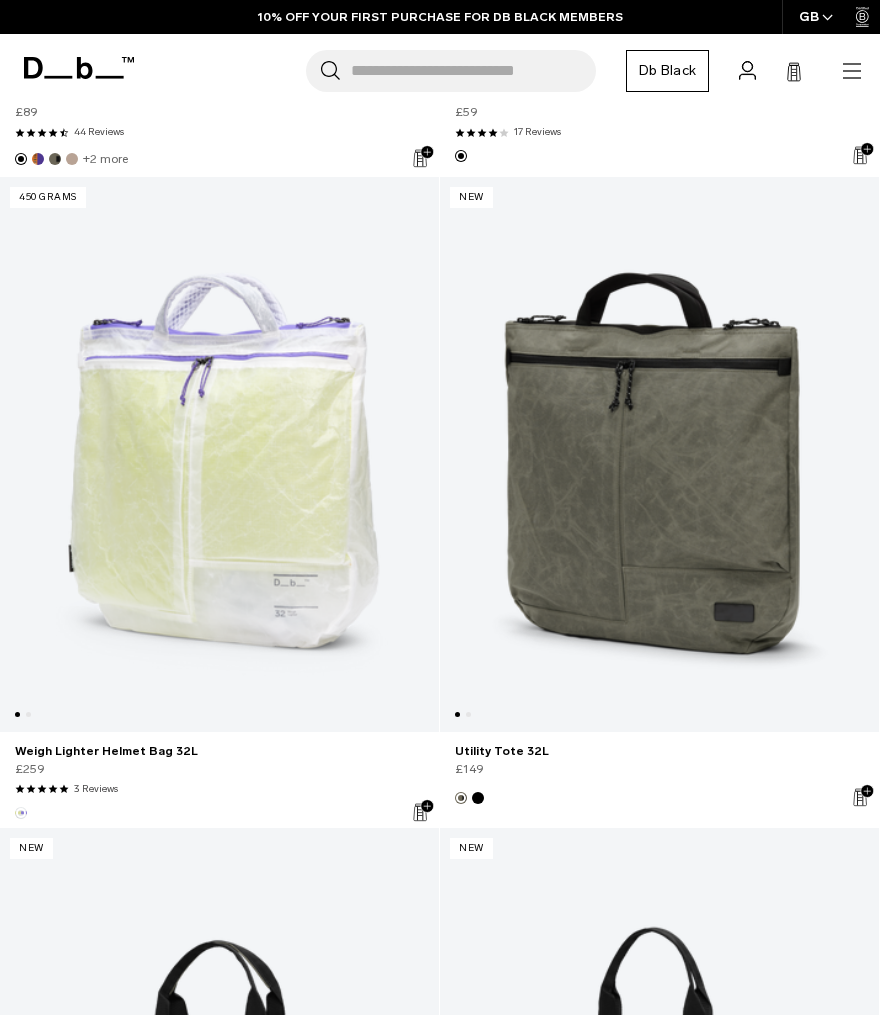 click at bounding box center [219, 454] 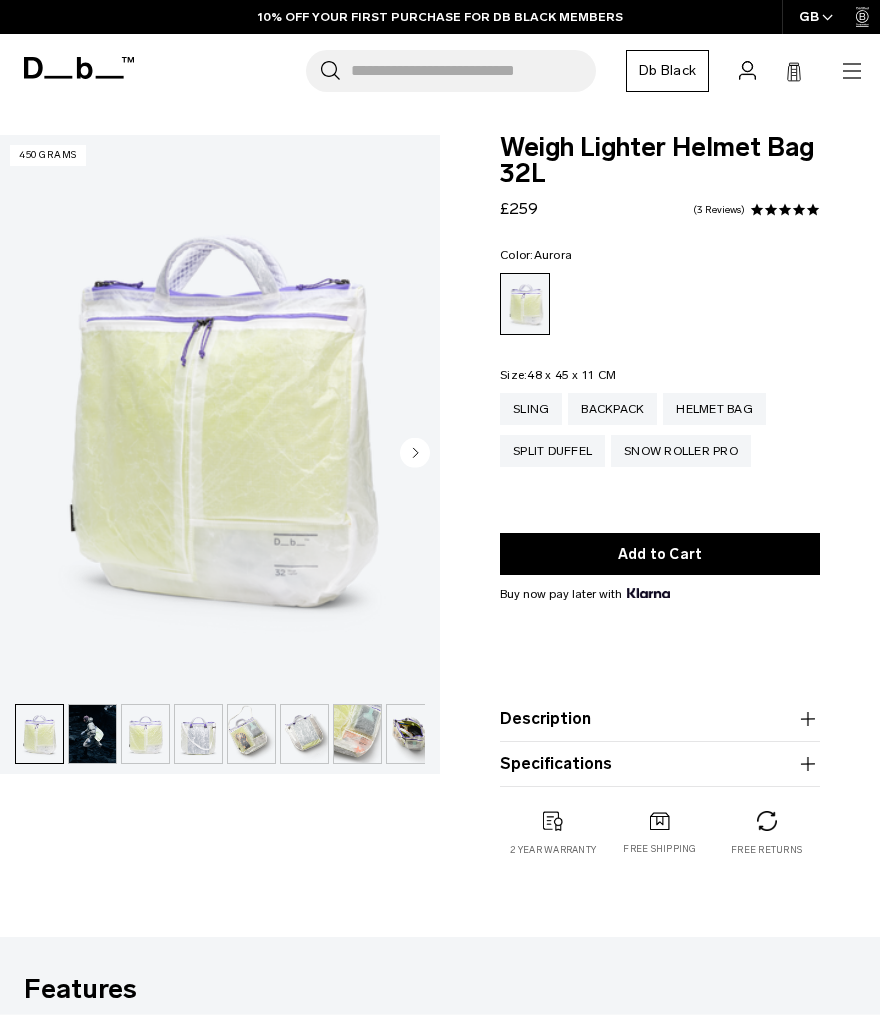 scroll, scrollTop: 0, scrollLeft: 0, axis: both 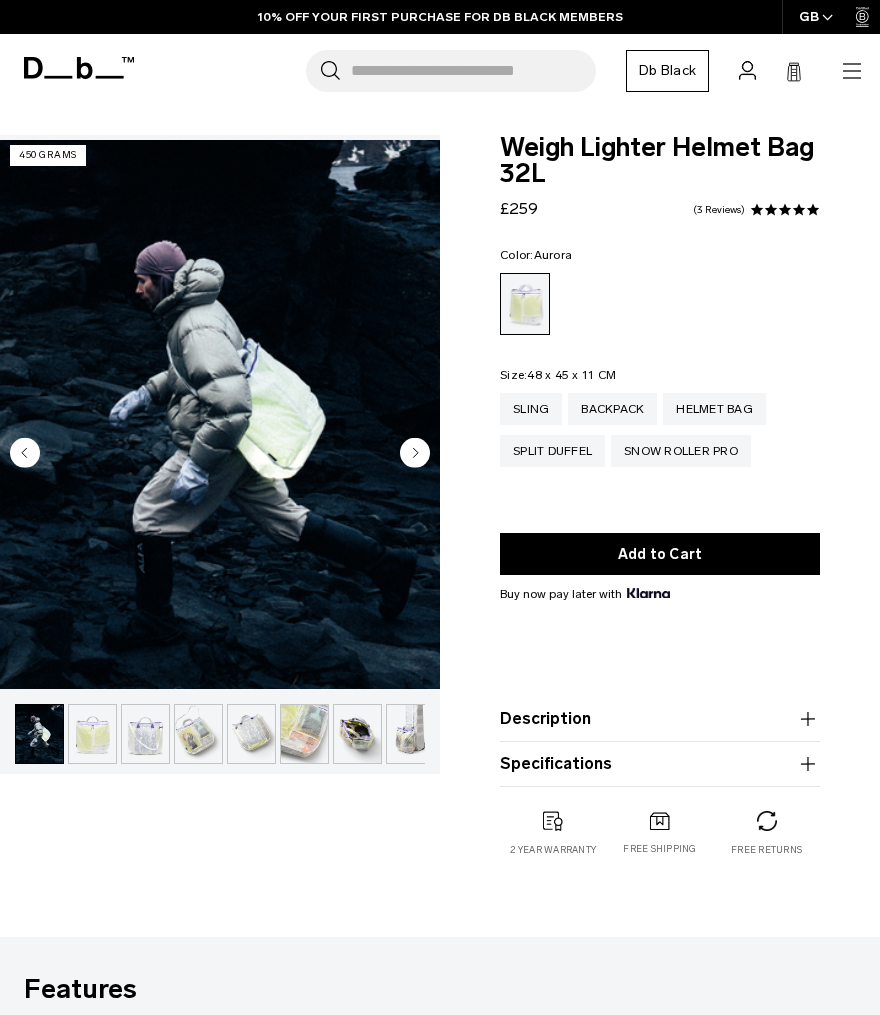 click 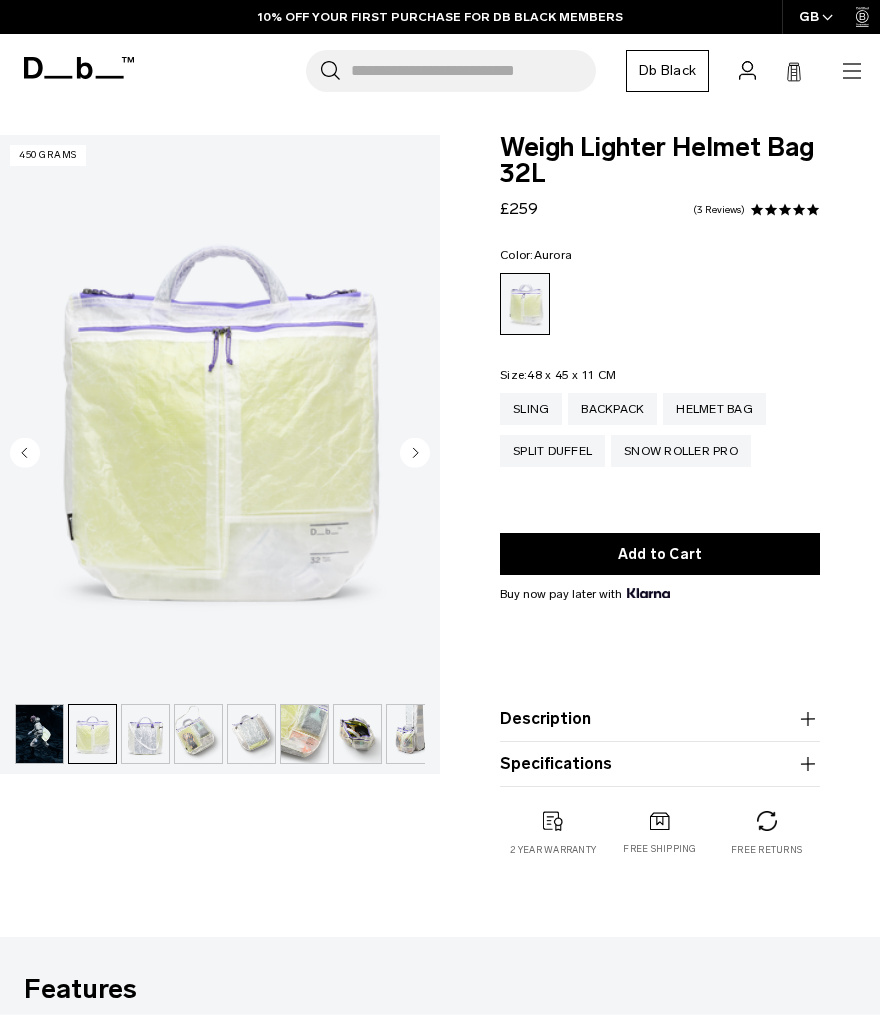 scroll, scrollTop: 0, scrollLeft: 63, axis: horizontal 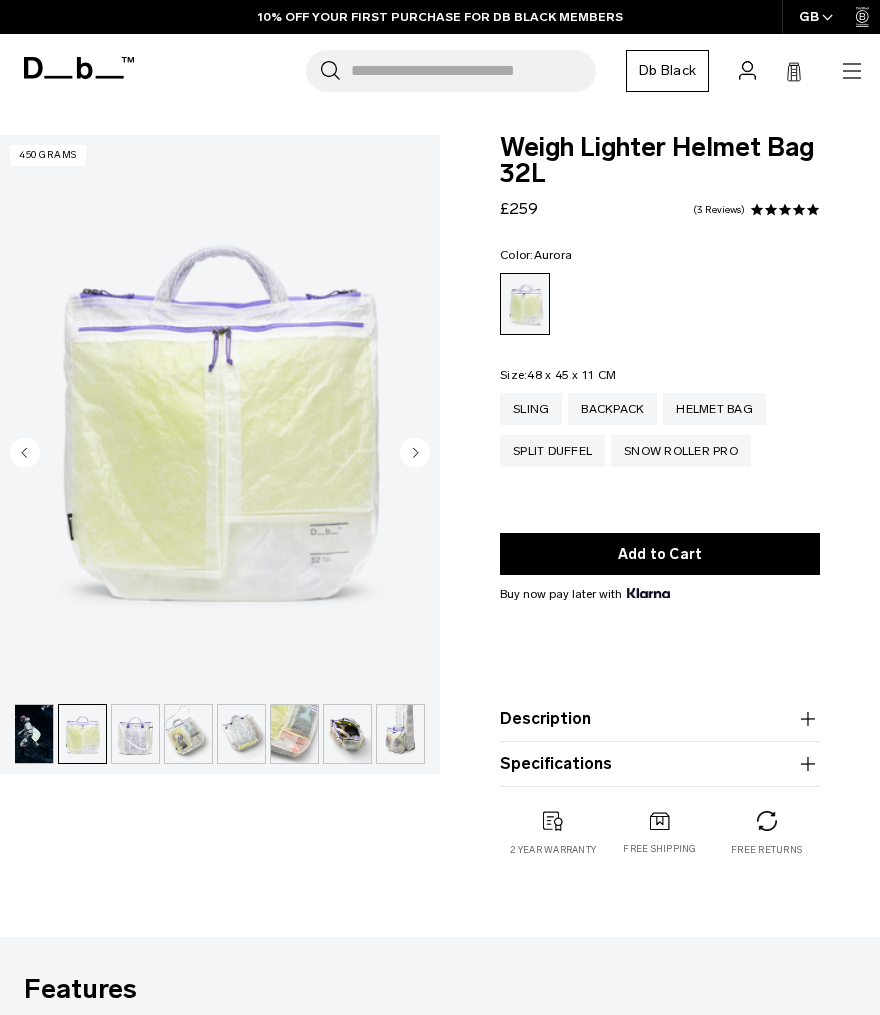 click 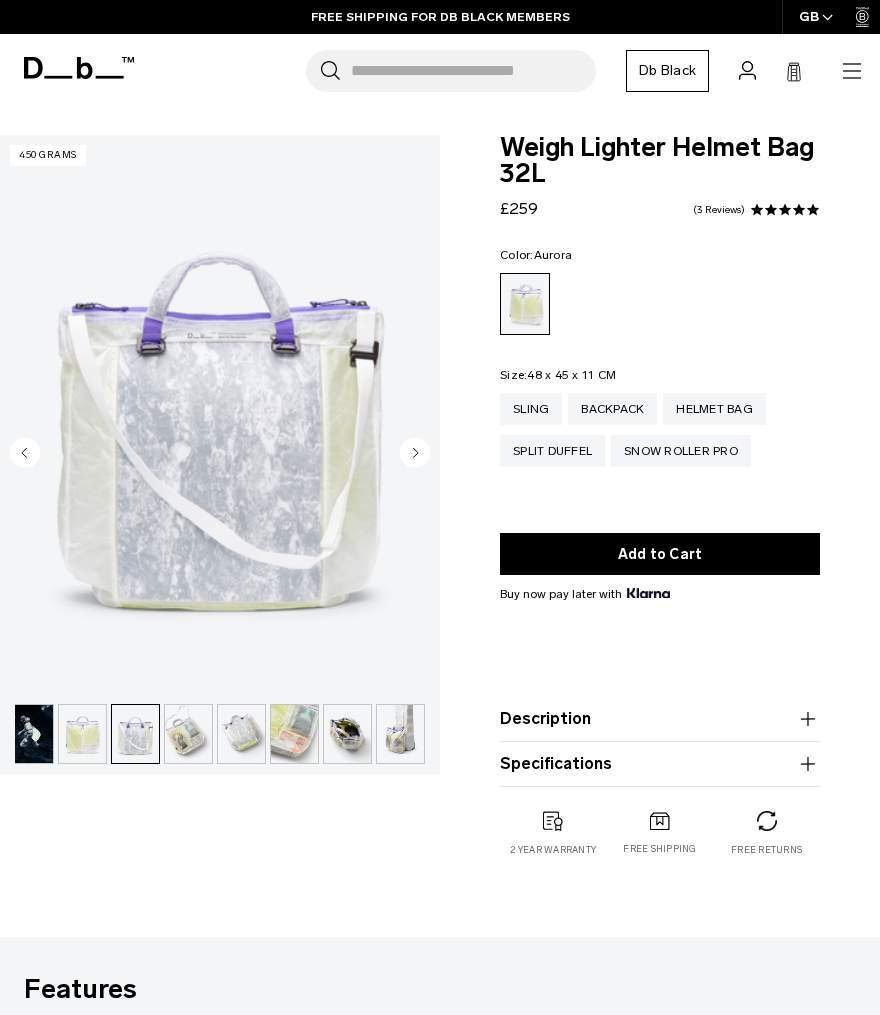 click 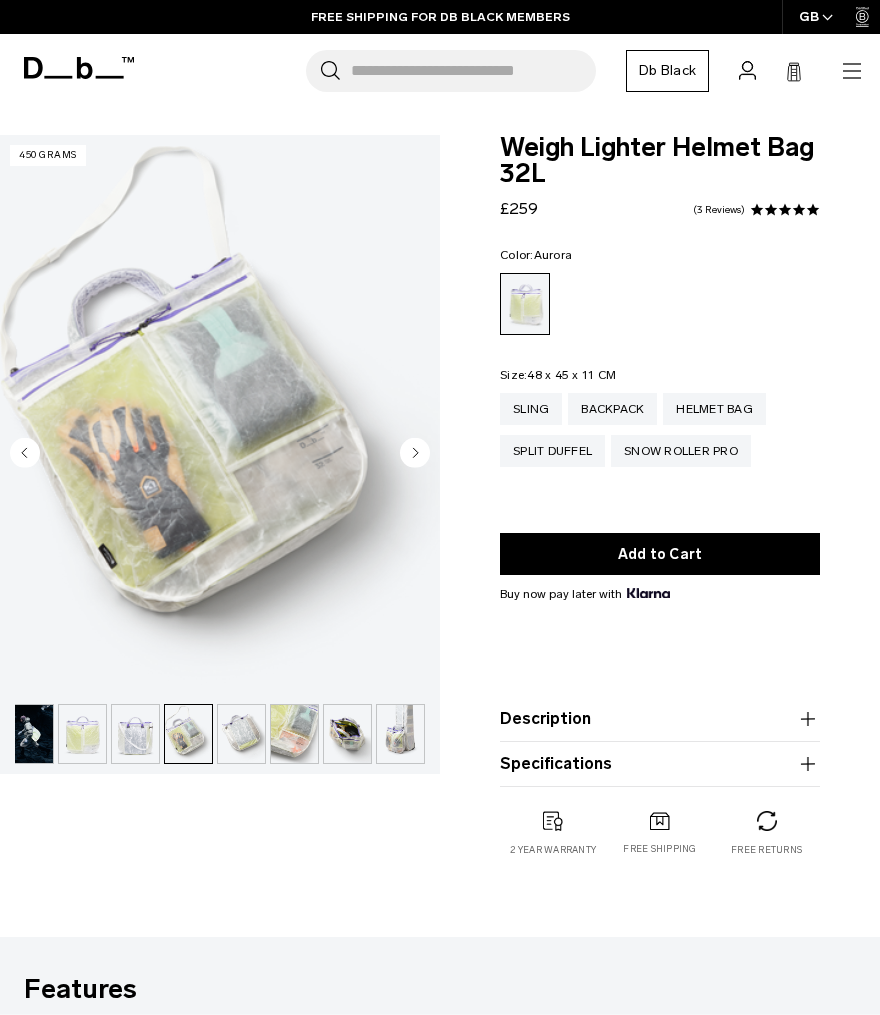 click 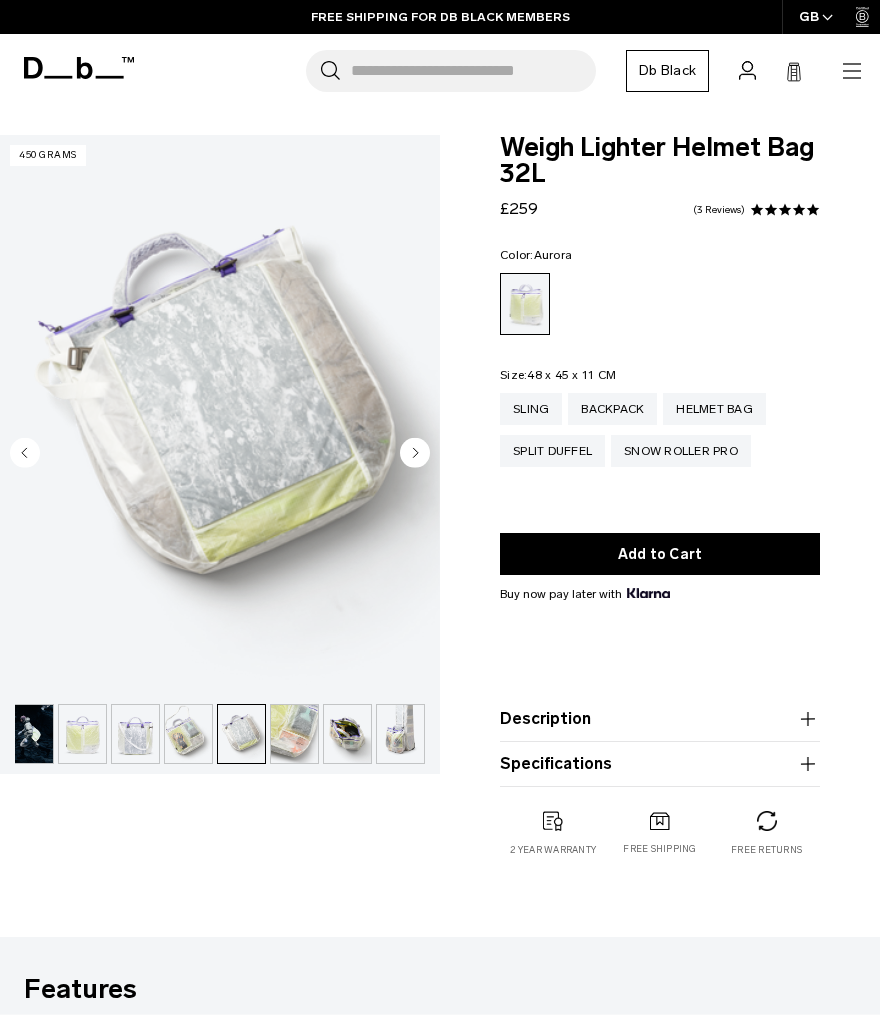 click 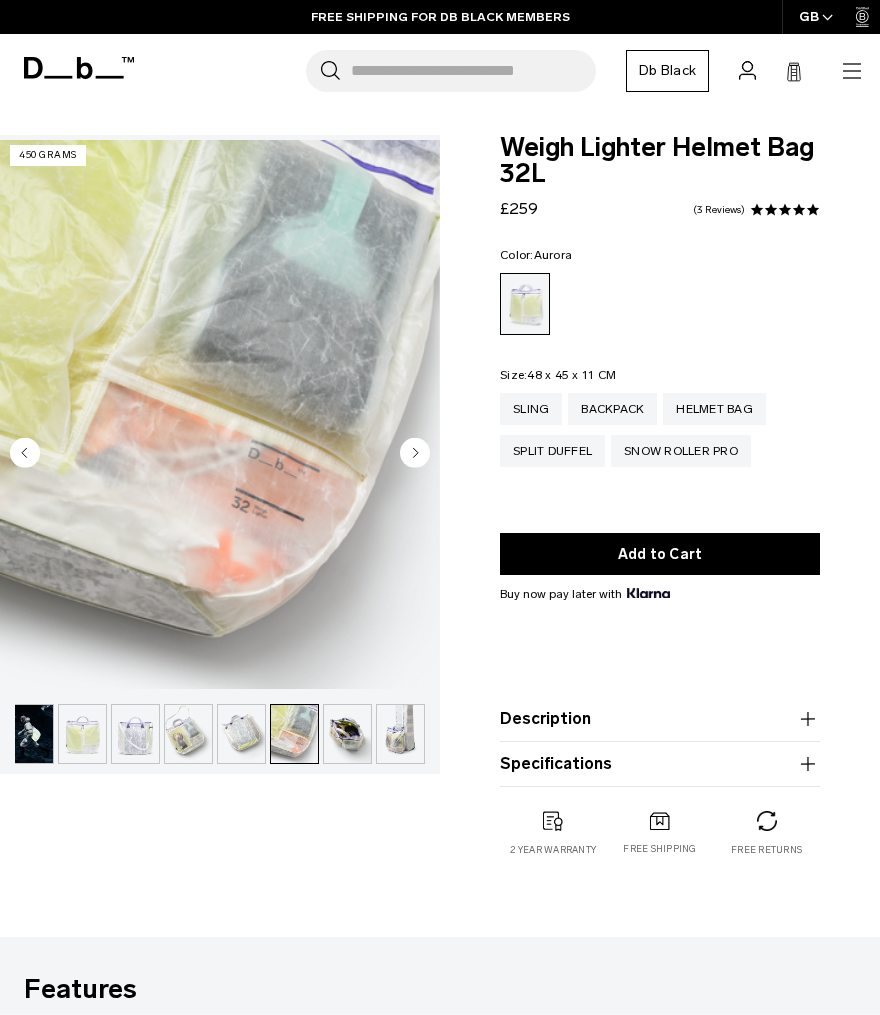 click 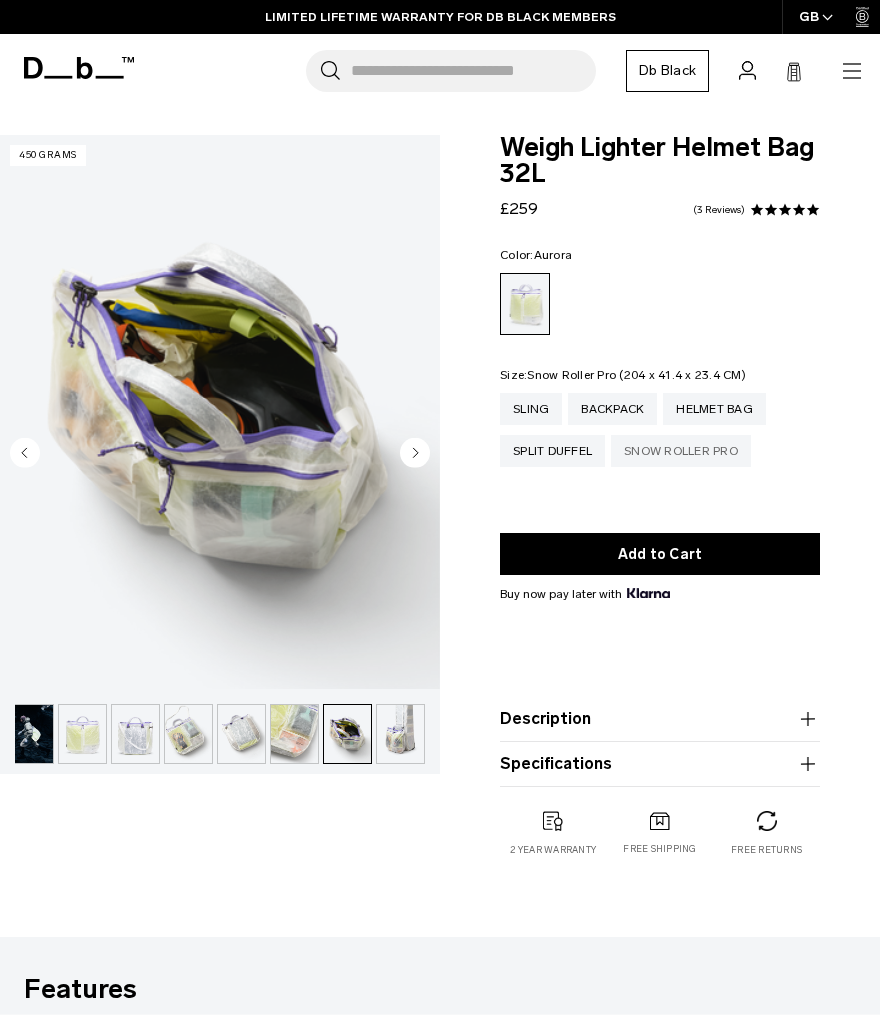 click on "Snow Roller Pro" at bounding box center (681, 451) 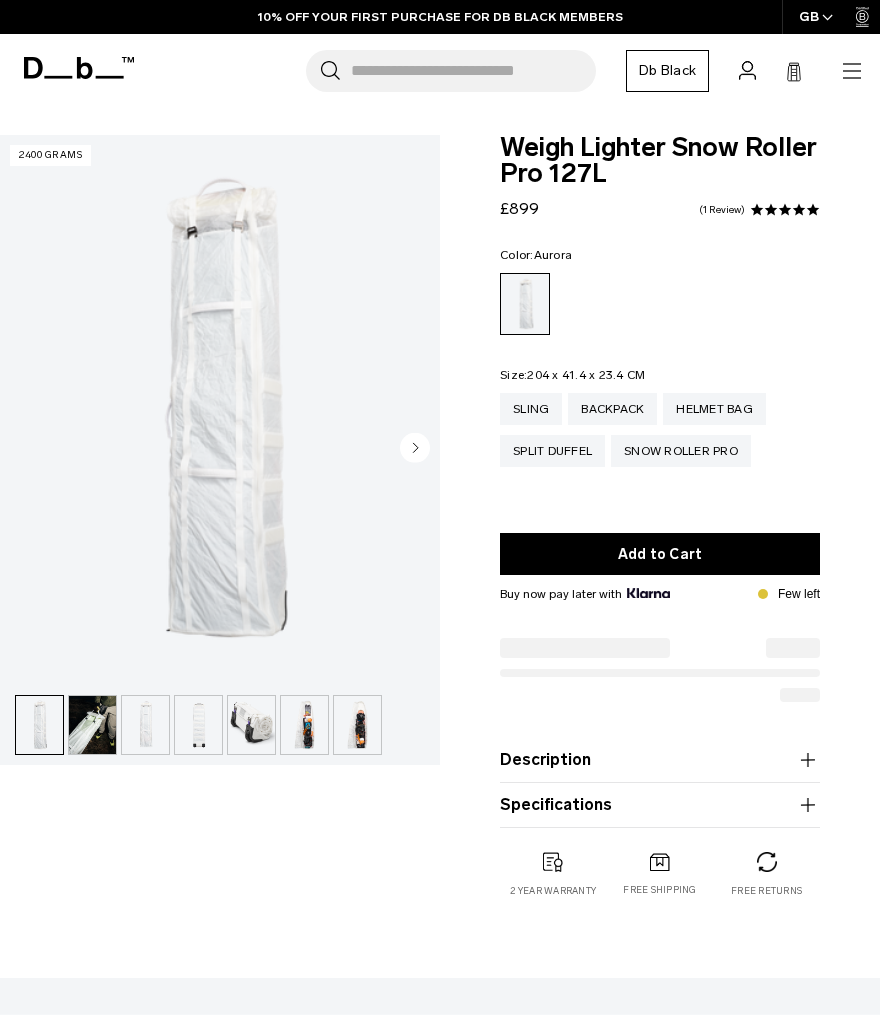 scroll, scrollTop: 0, scrollLeft: 0, axis: both 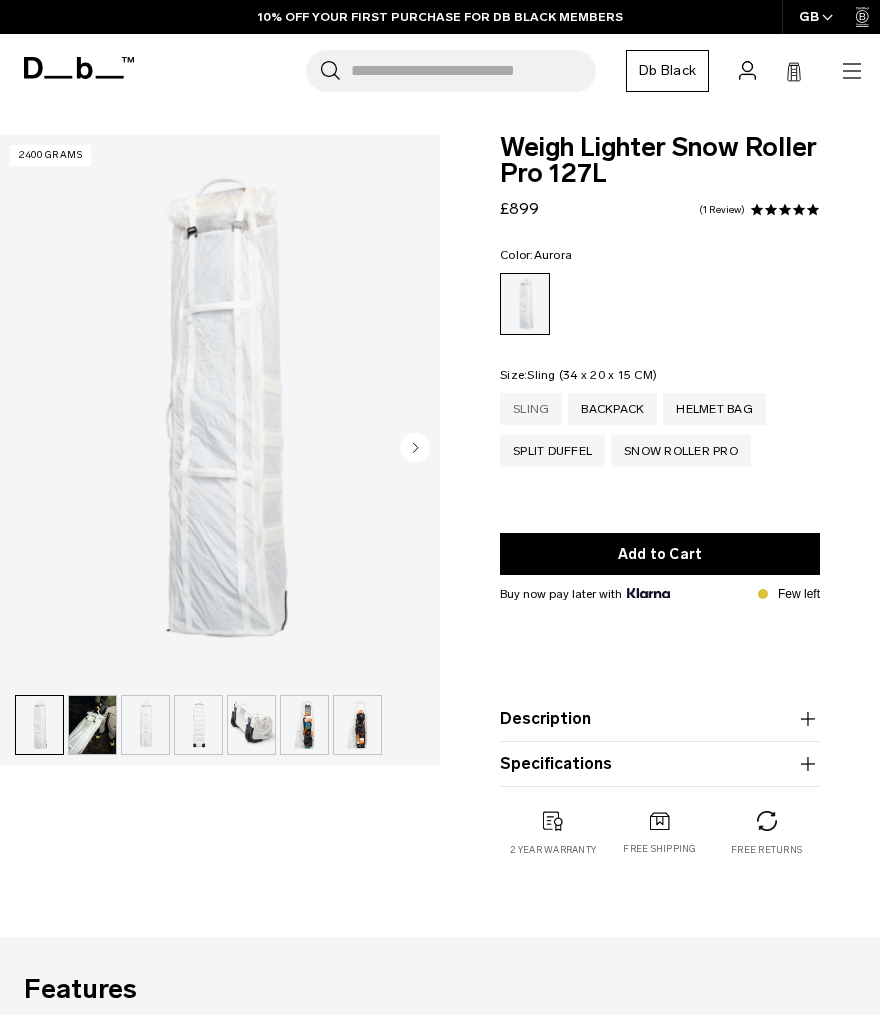 click on "Sling" at bounding box center (531, 409) 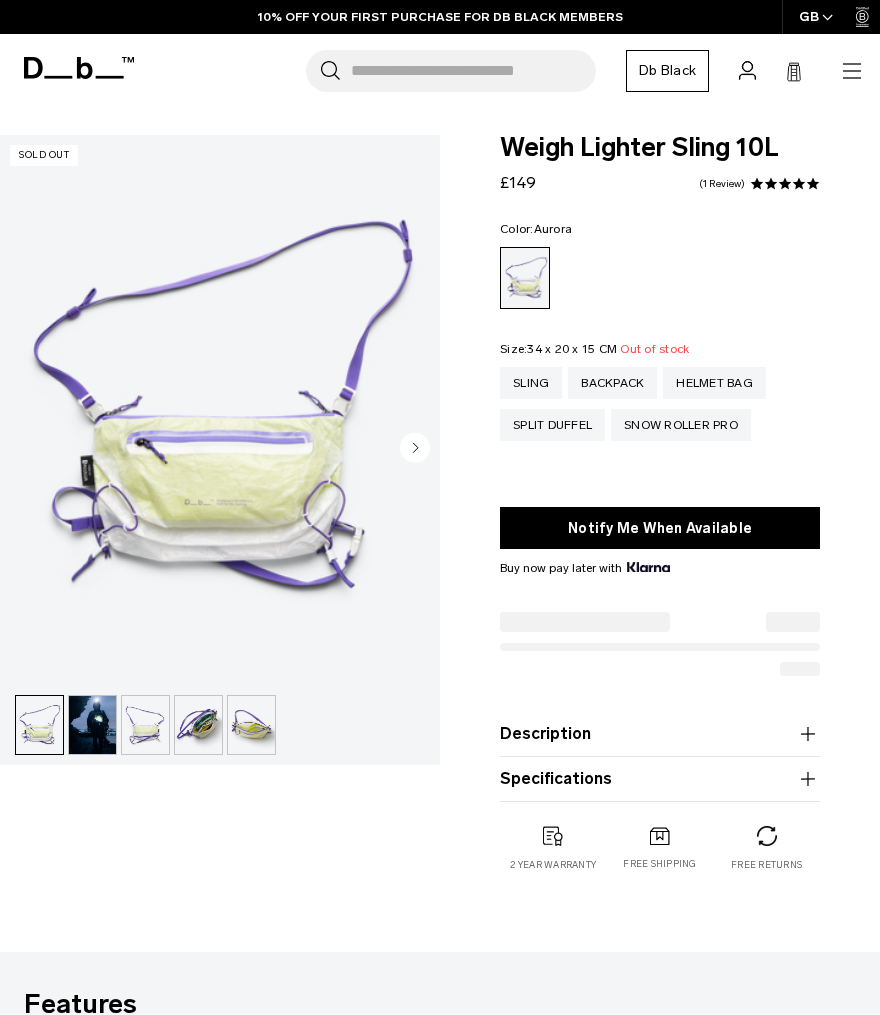 scroll, scrollTop: 0, scrollLeft: 0, axis: both 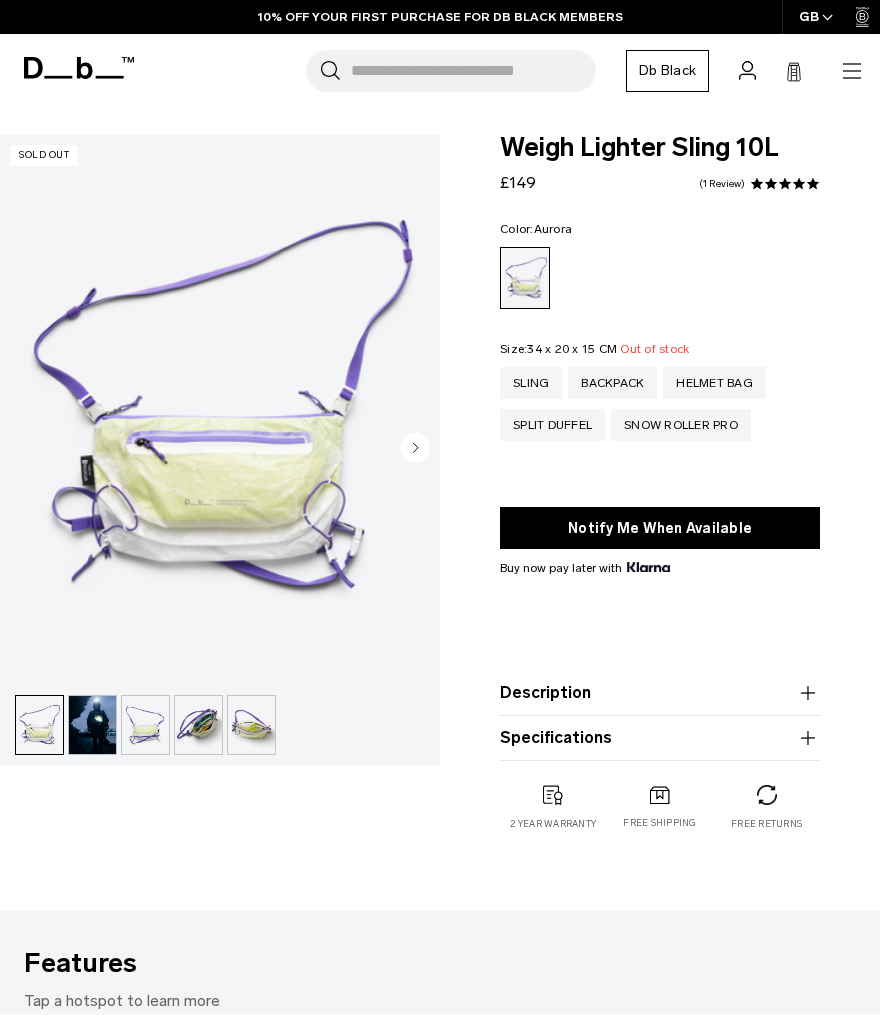 click 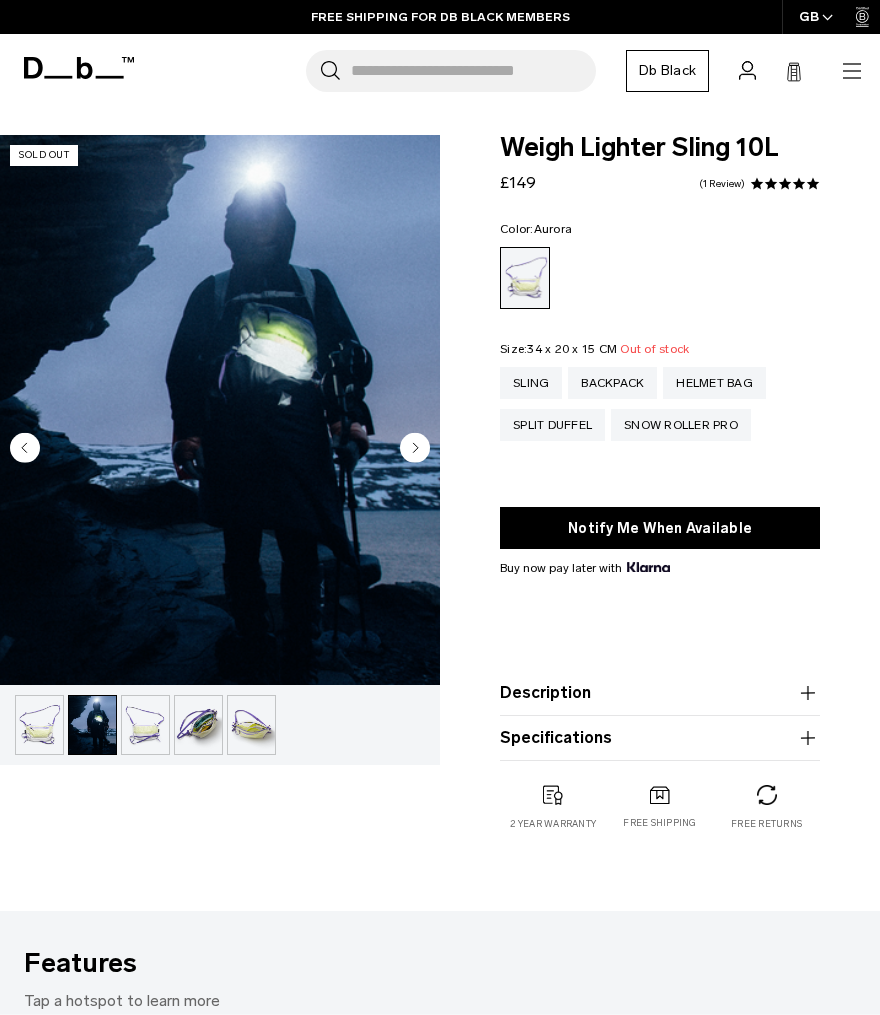 click 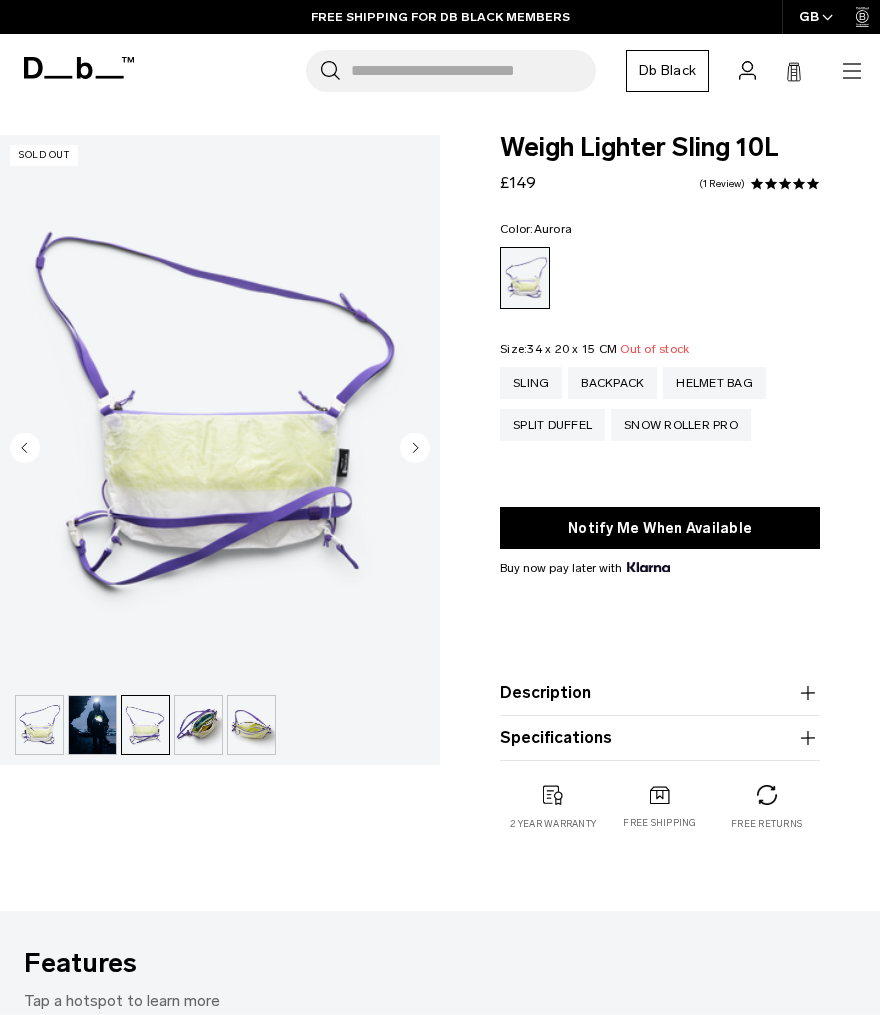 click 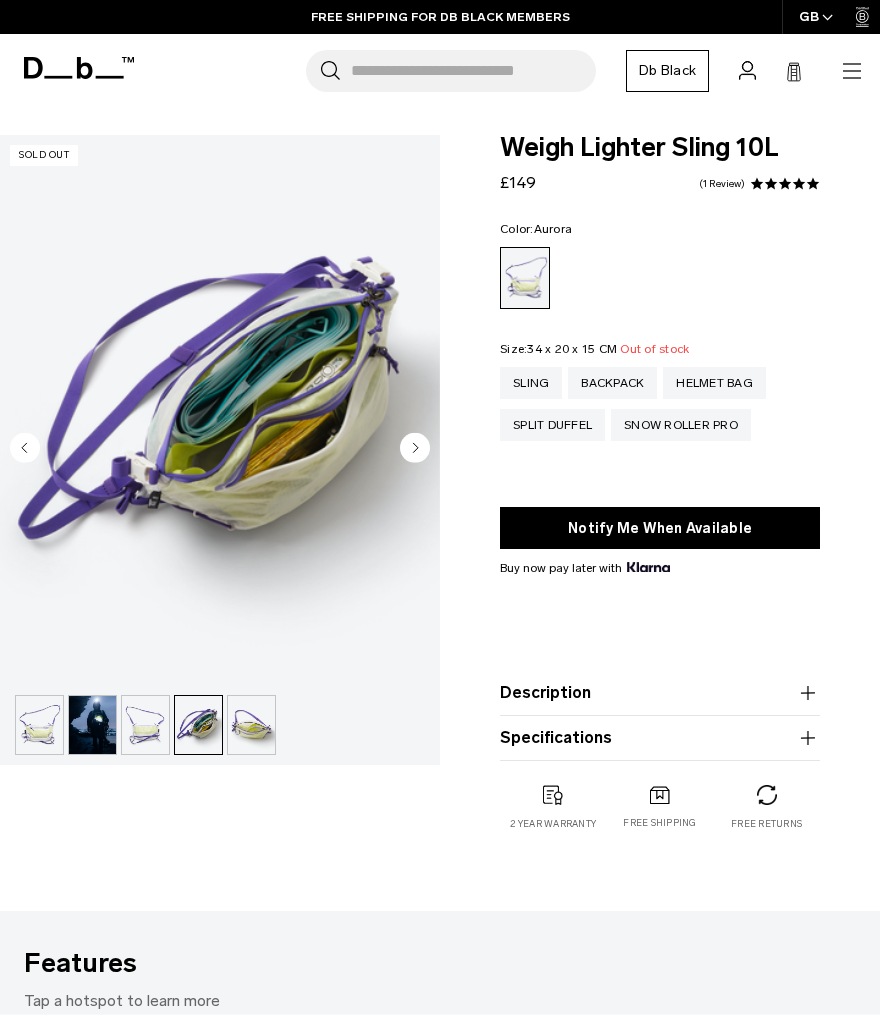 click 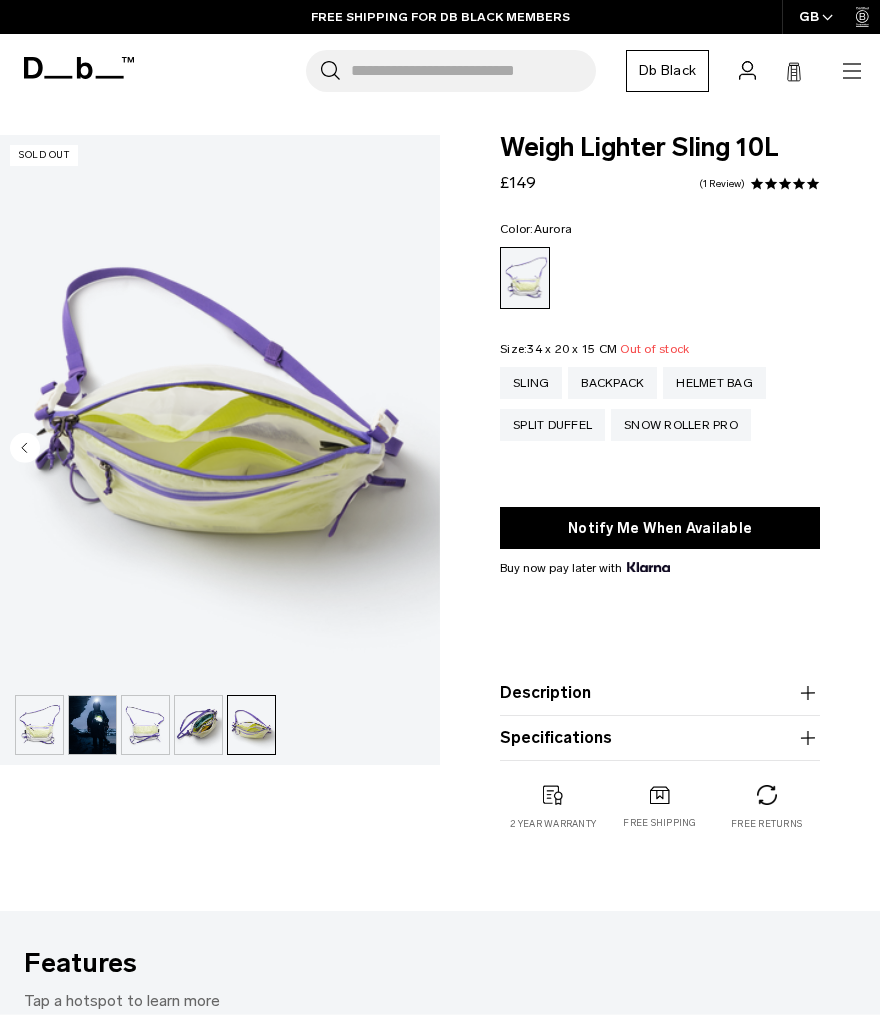 click at bounding box center [220, 410] 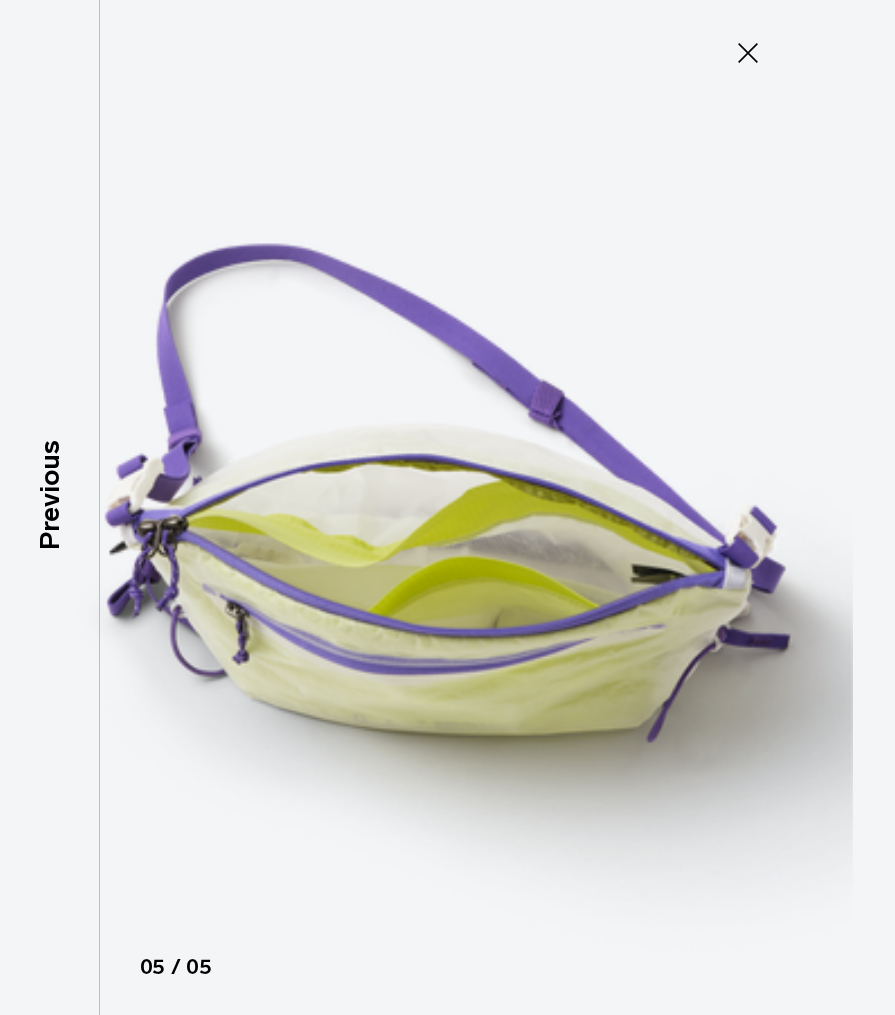 click 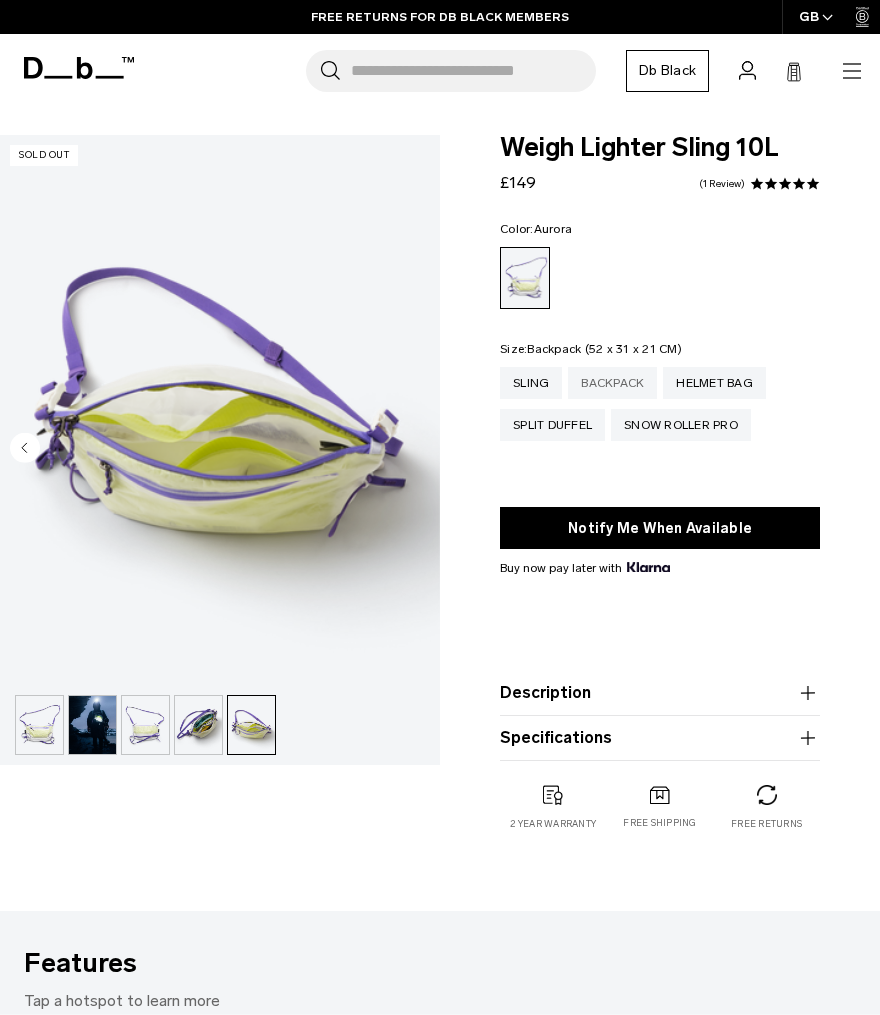 click on "Backpack" at bounding box center (612, 383) 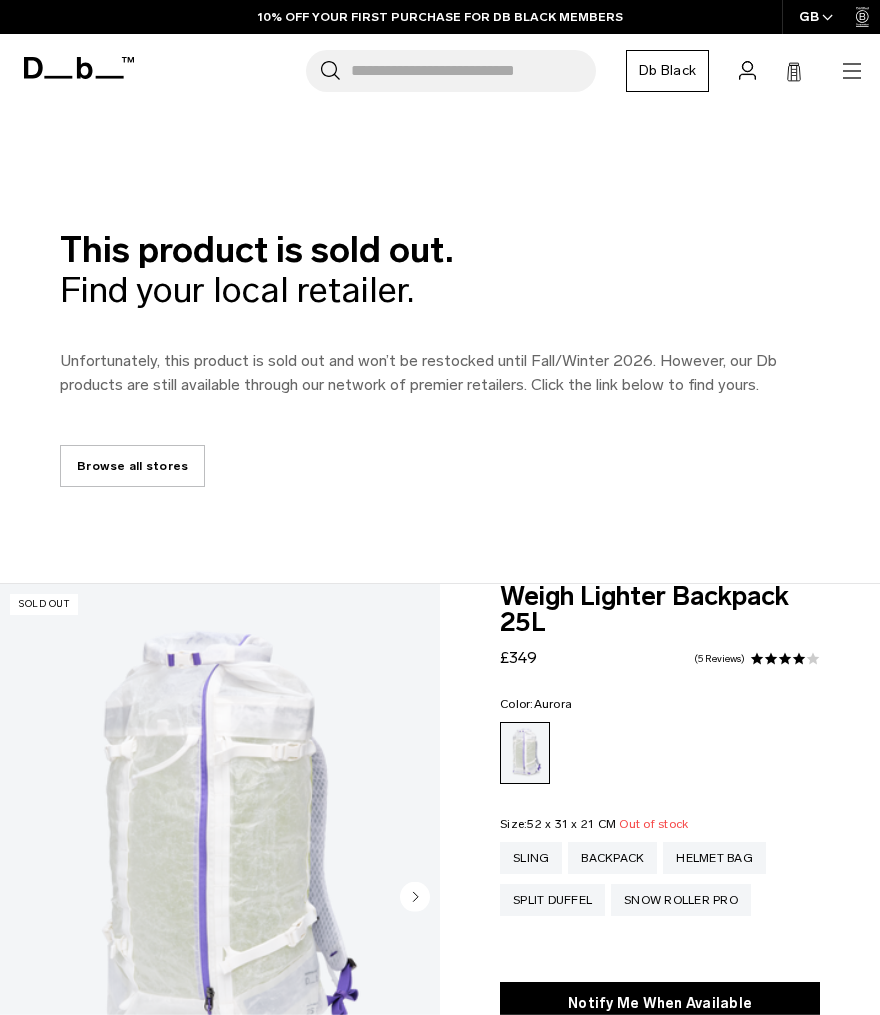scroll, scrollTop: 286, scrollLeft: 0, axis: vertical 